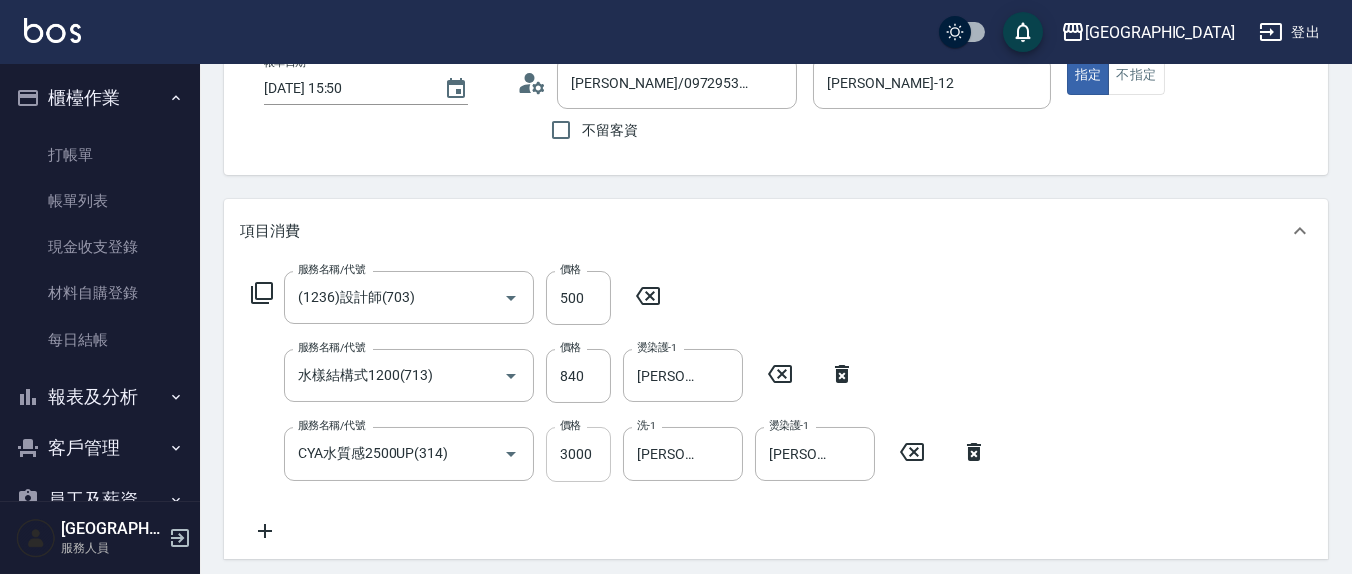 scroll, scrollTop: 5, scrollLeft: 0, axis: vertical 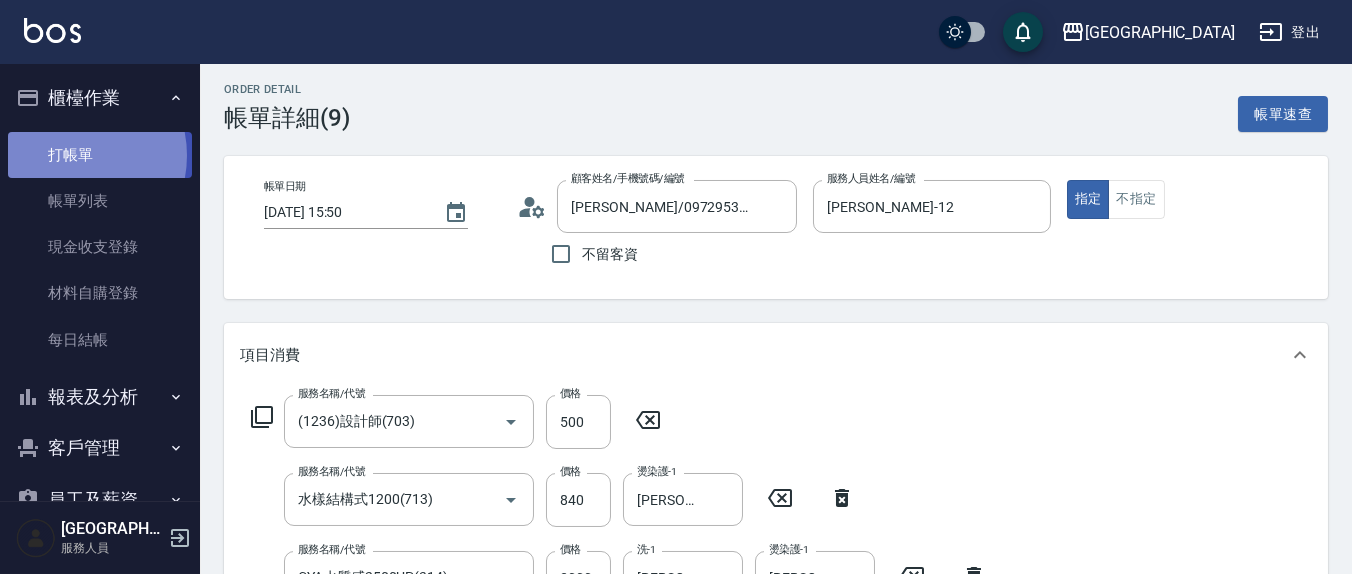 click on "打帳單" at bounding box center [100, 155] 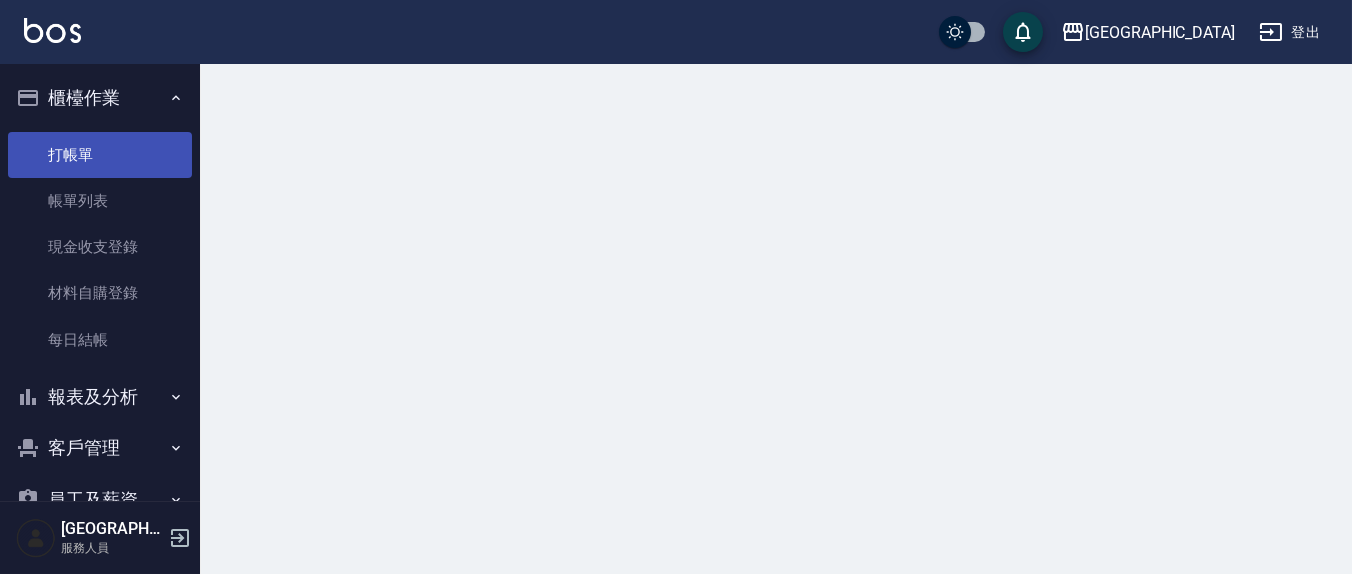 scroll, scrollTop: 0, scrollLeft: 0, axis: both 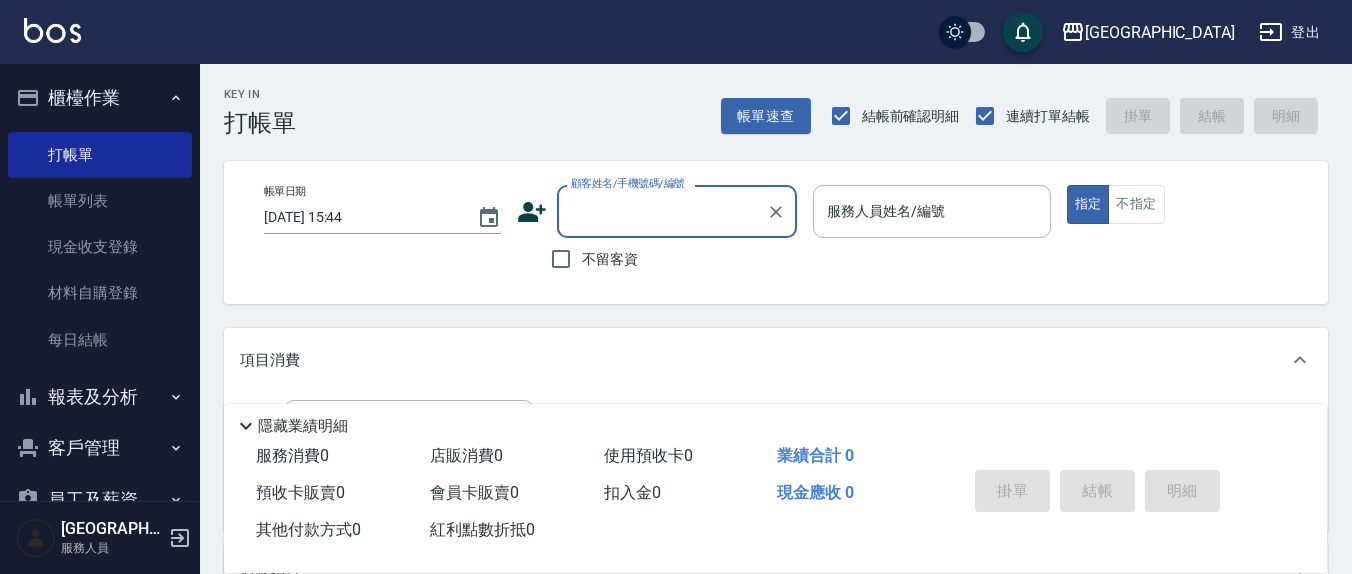 click on "不留客資" at bounding box center (589, 259) 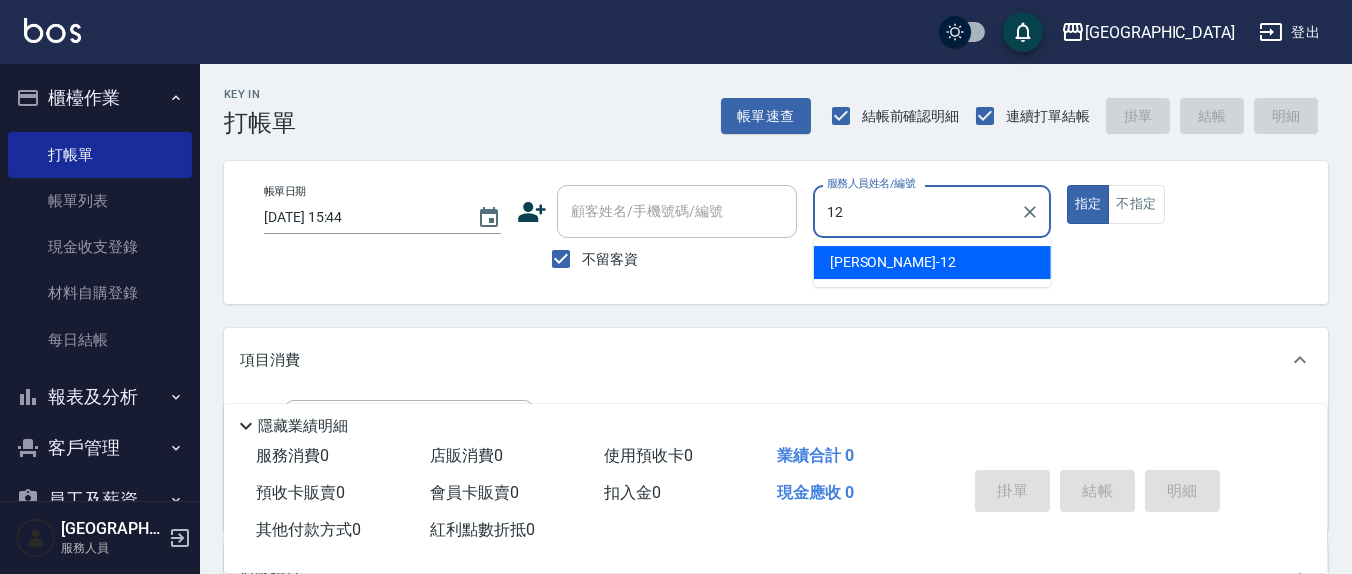 type on "[PERSON_NAME]-12" 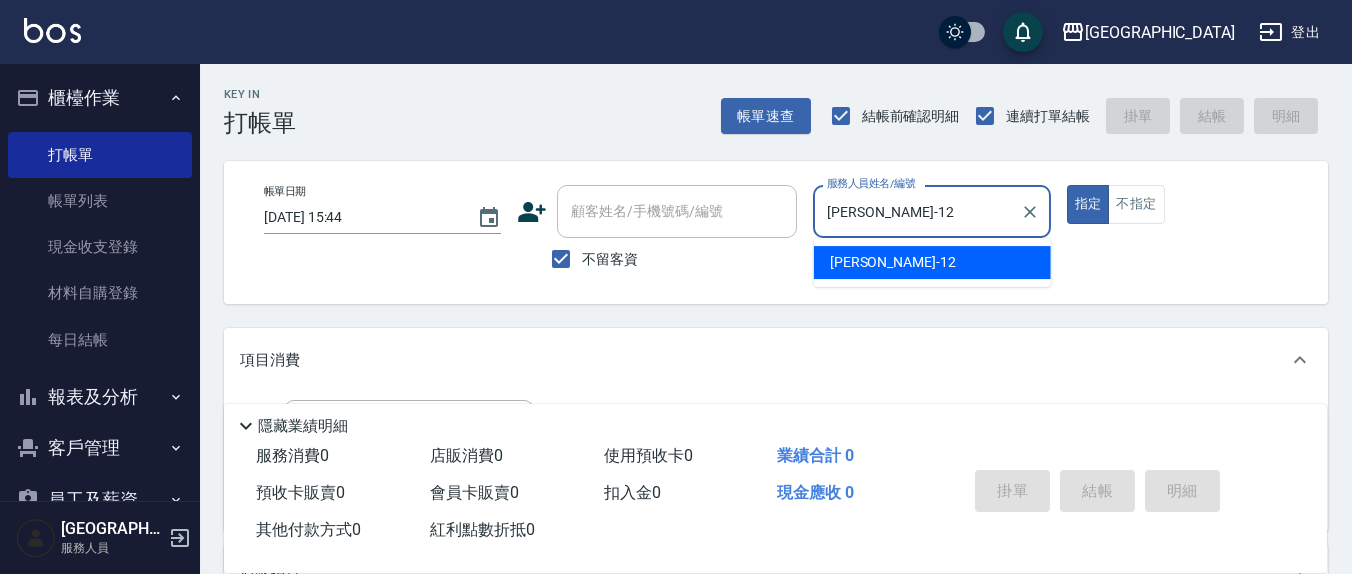 type on "true" 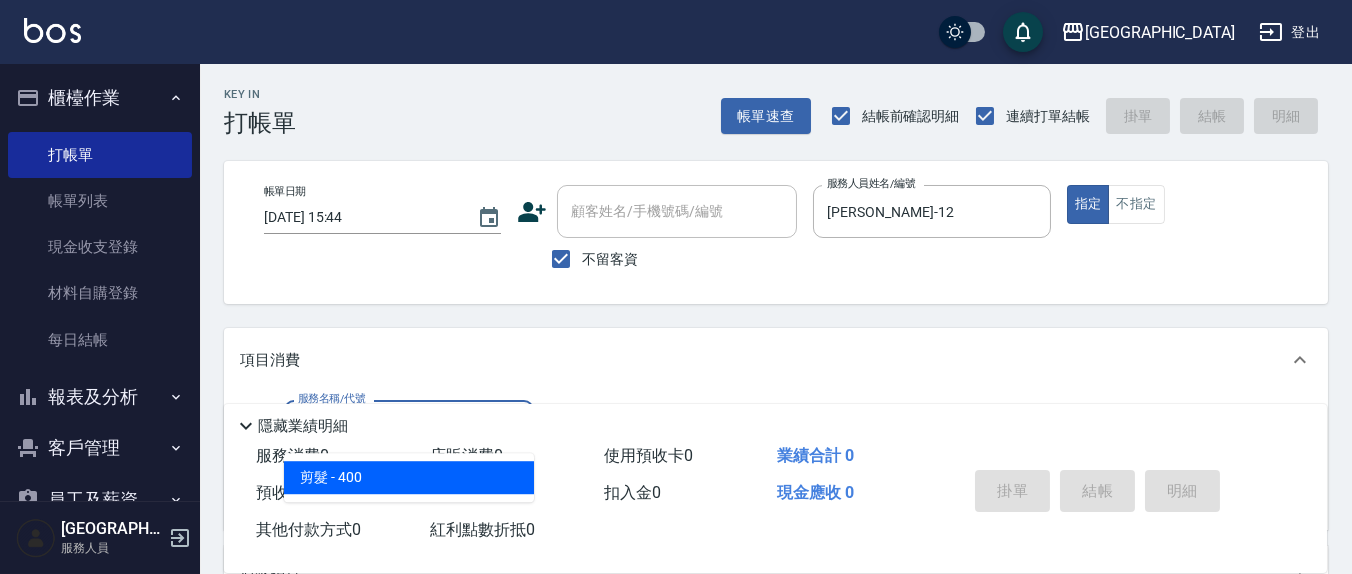 type on "剪髮(401)" 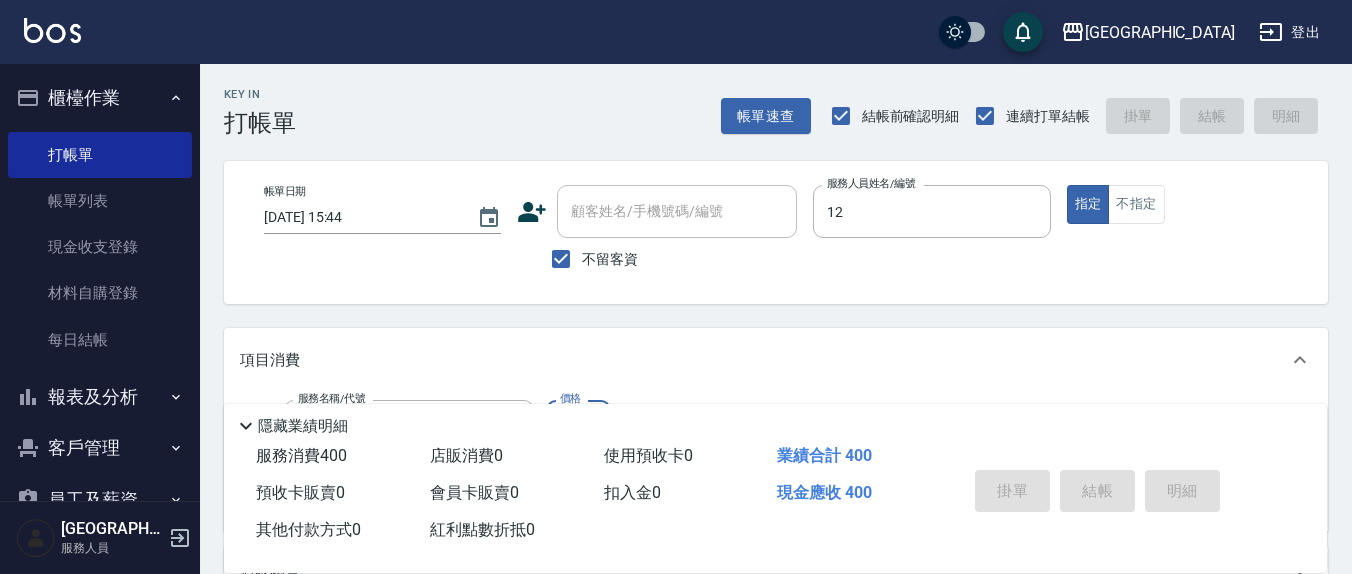 type on "12" 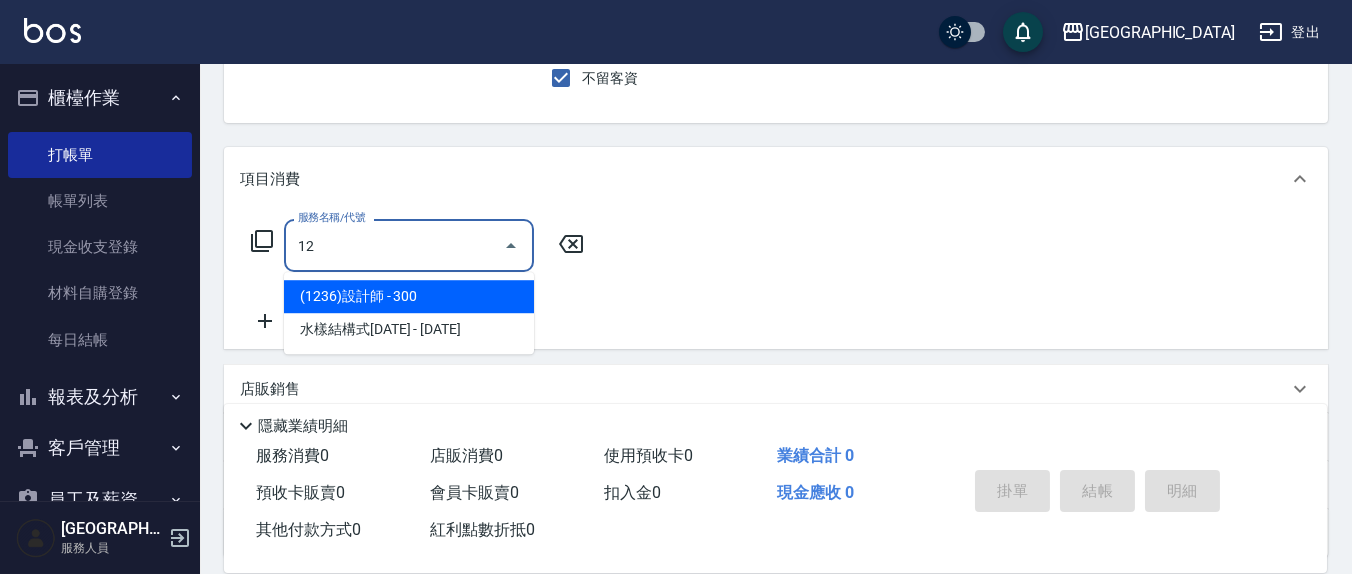 scroll, scrollTop: 208, scrollLeft: 0, axis: vertical 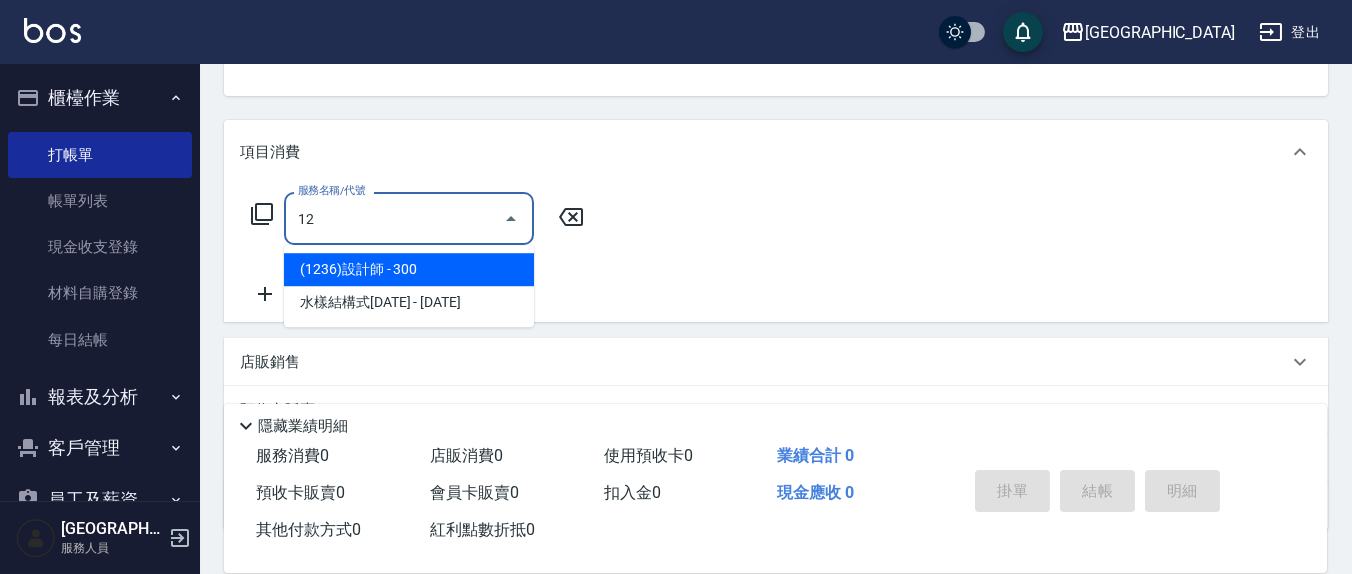 type on "1" 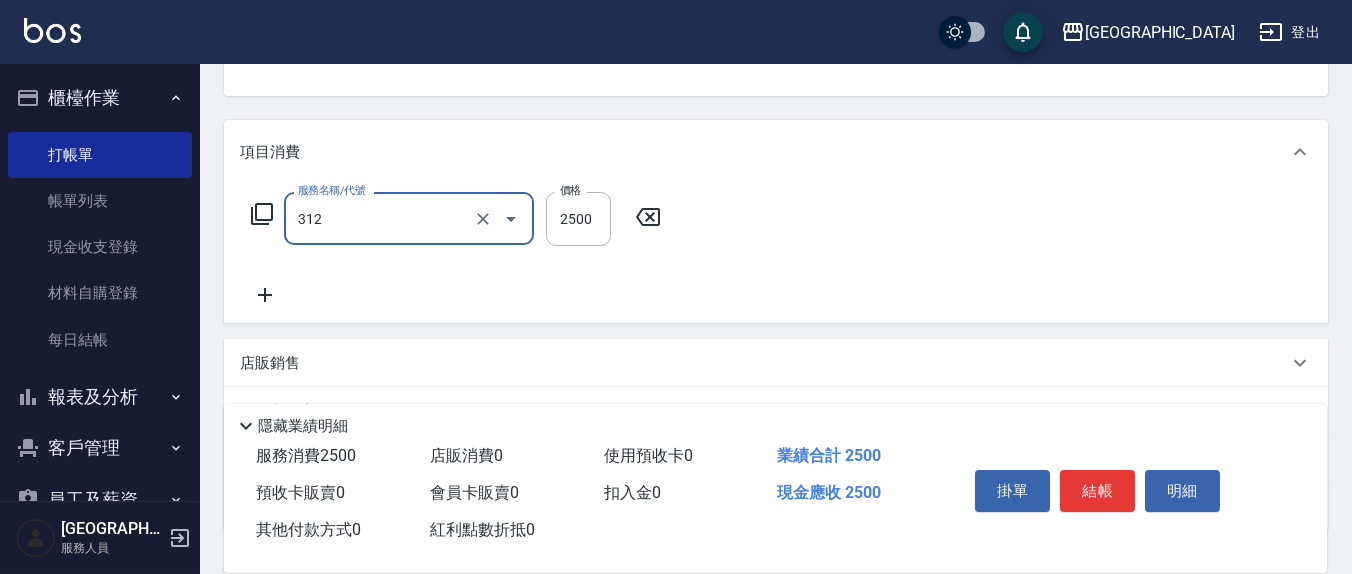 type on "有氧水離子燙2500(312)" 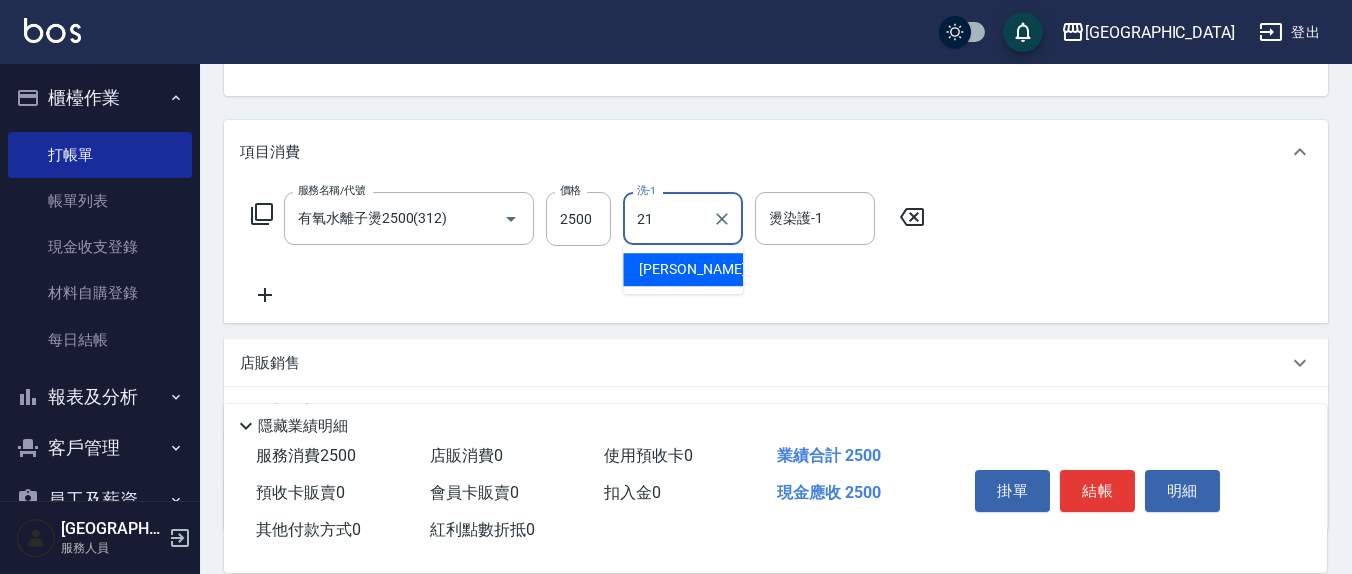 type on "[PERSON_NAME]-21" 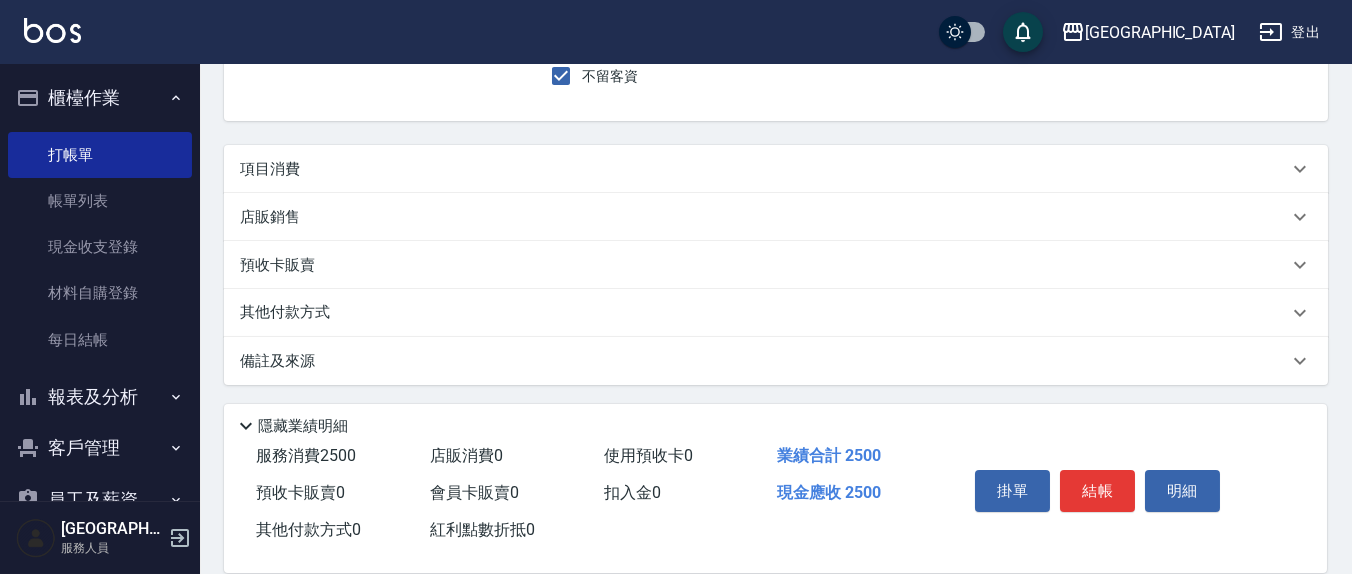 type on "[PERSON_NAME]-21" 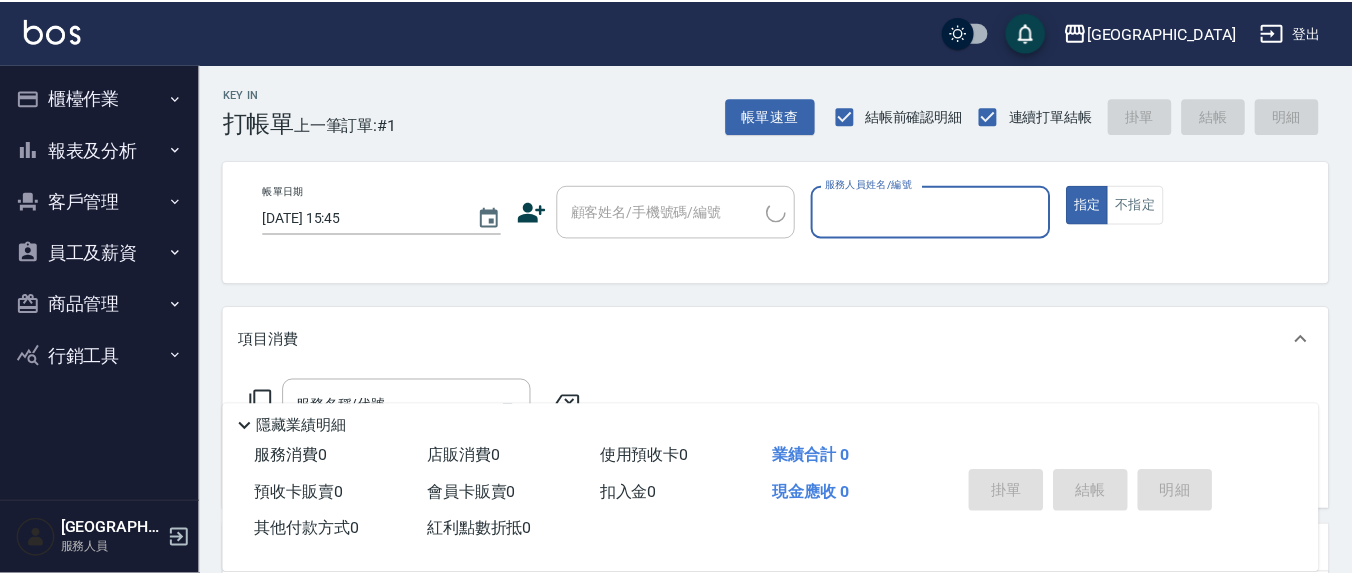scroll, scrollTop: 0, scrollLeft: 0, axis: both 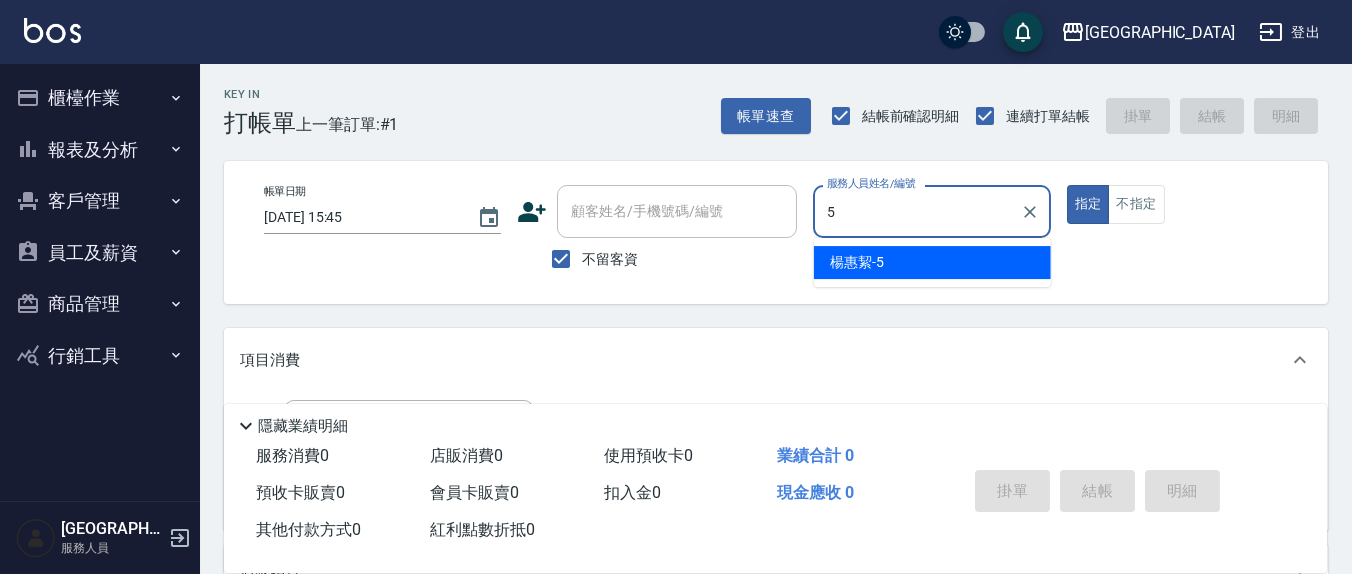 type on "5" 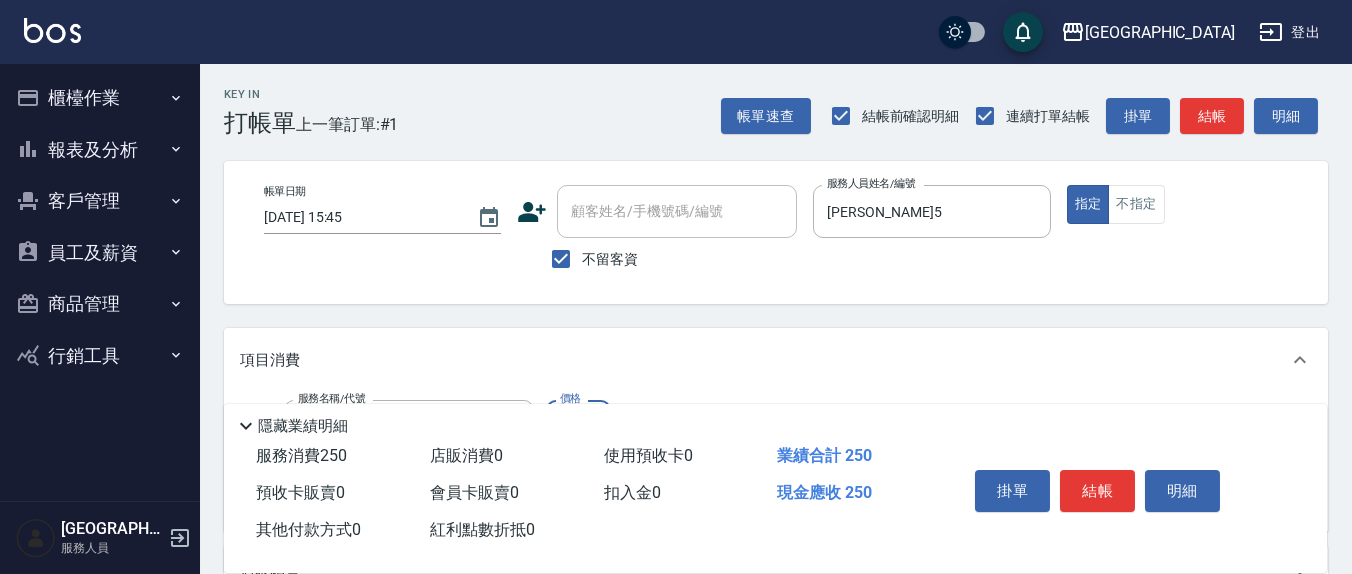 type on "洗髮(201)" 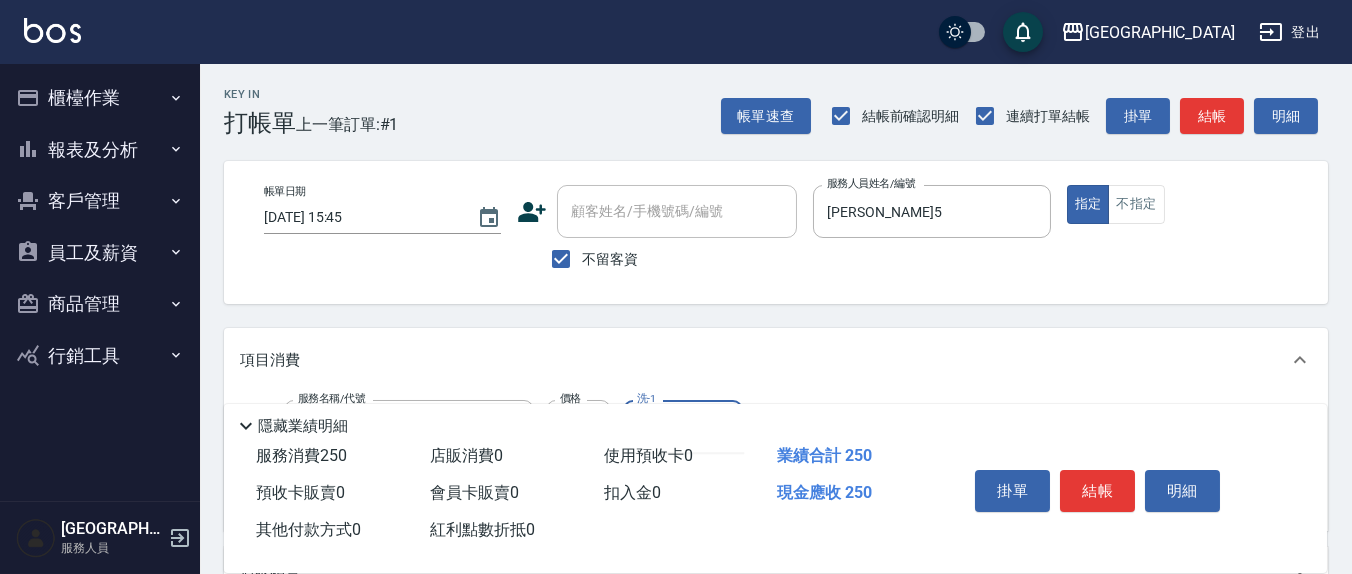 type on "鄭玉蔓-22" 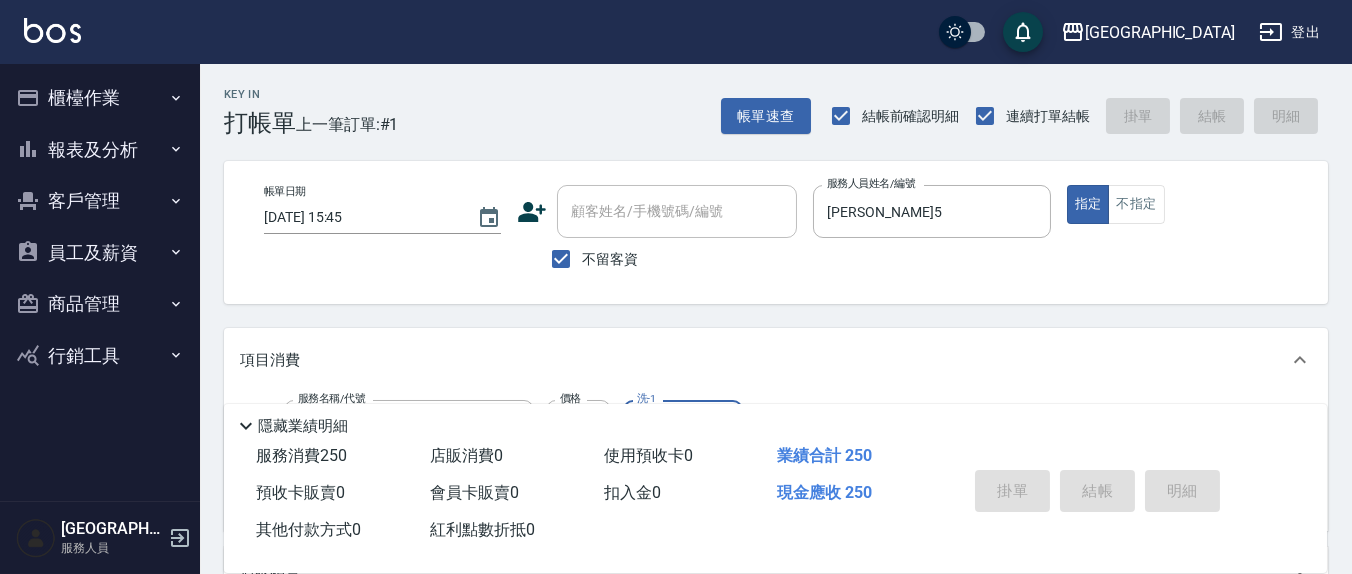 type 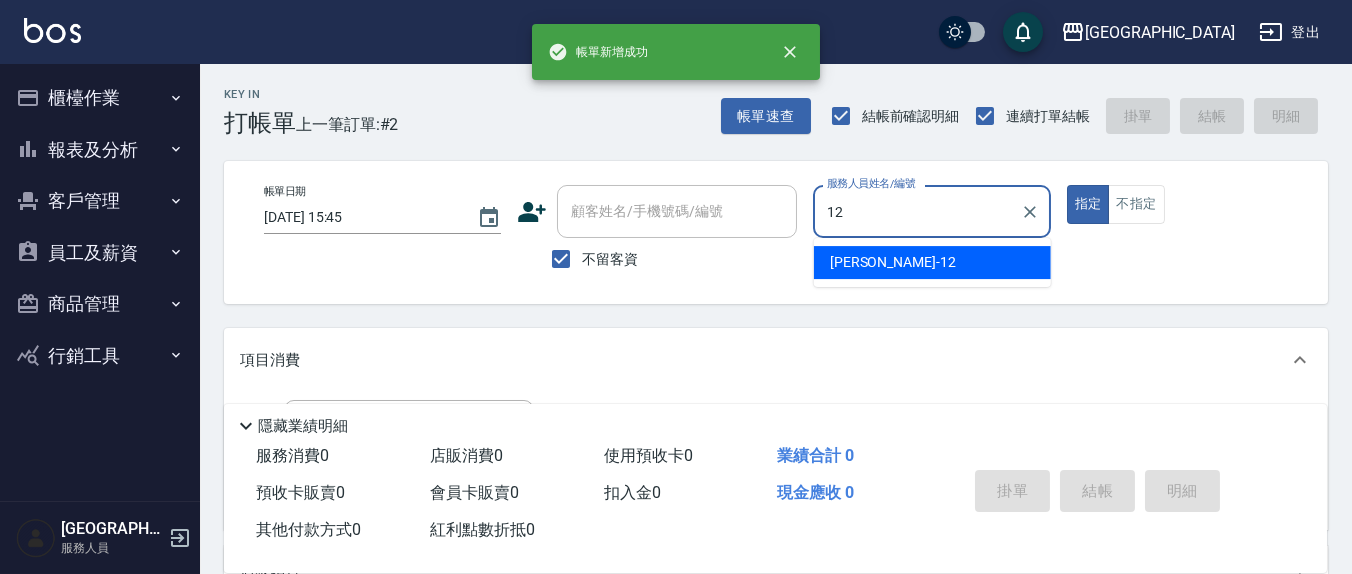 type on "[PERSON_NAME]-12" 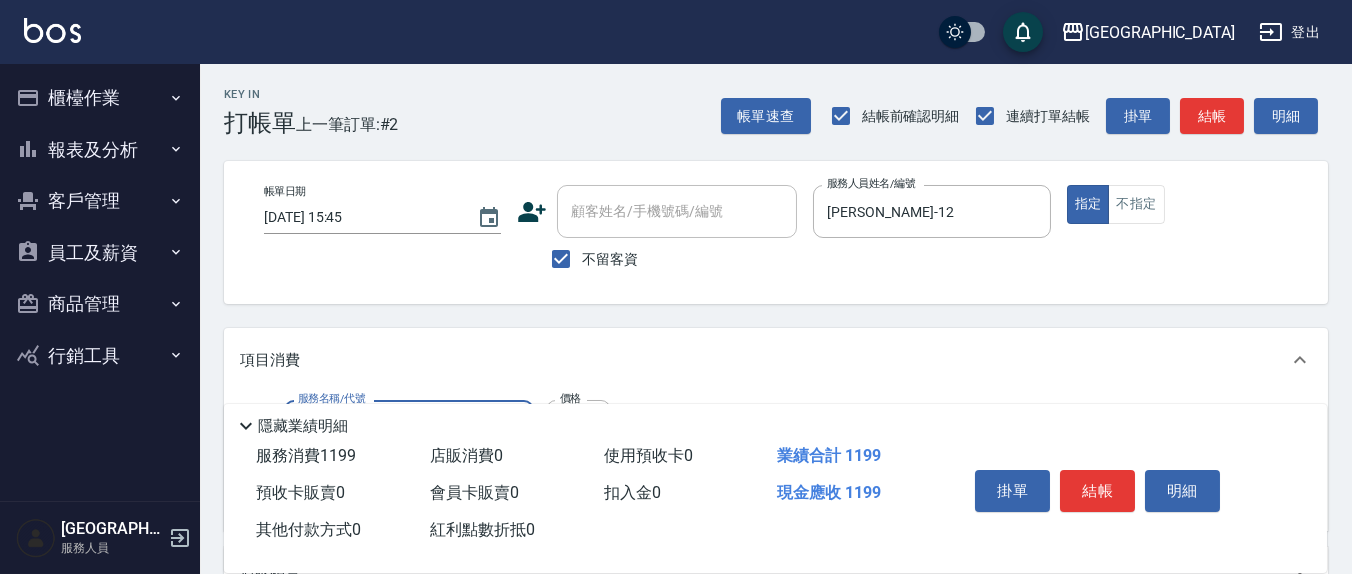 type on "染髮(501)" 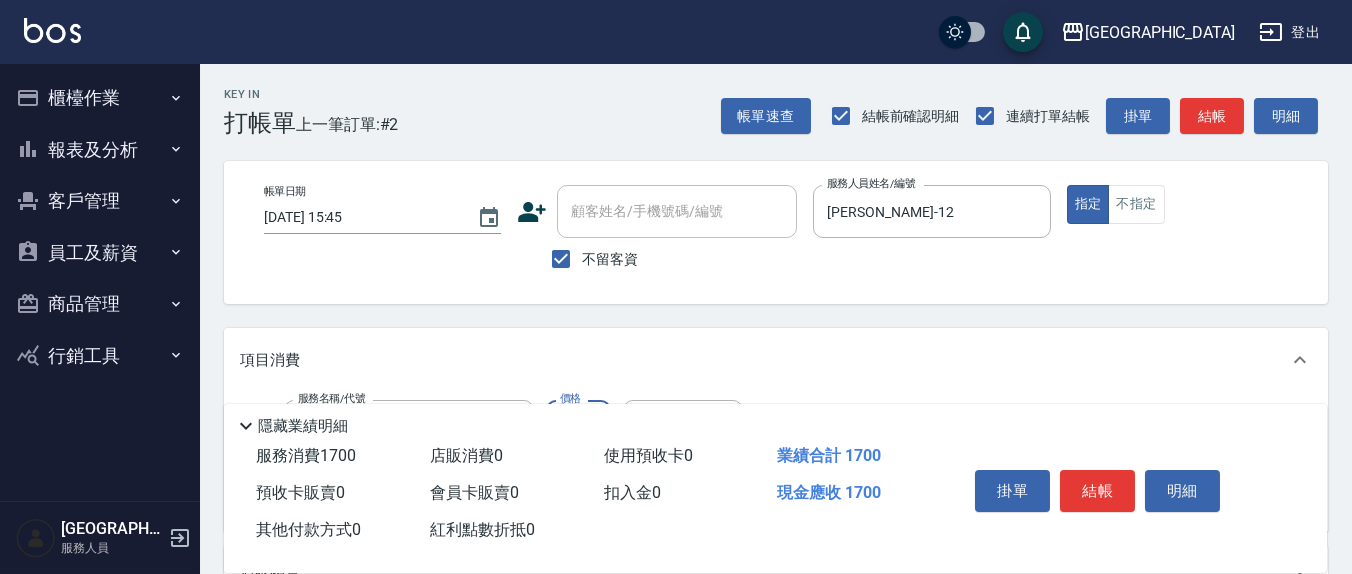 type on "1700" 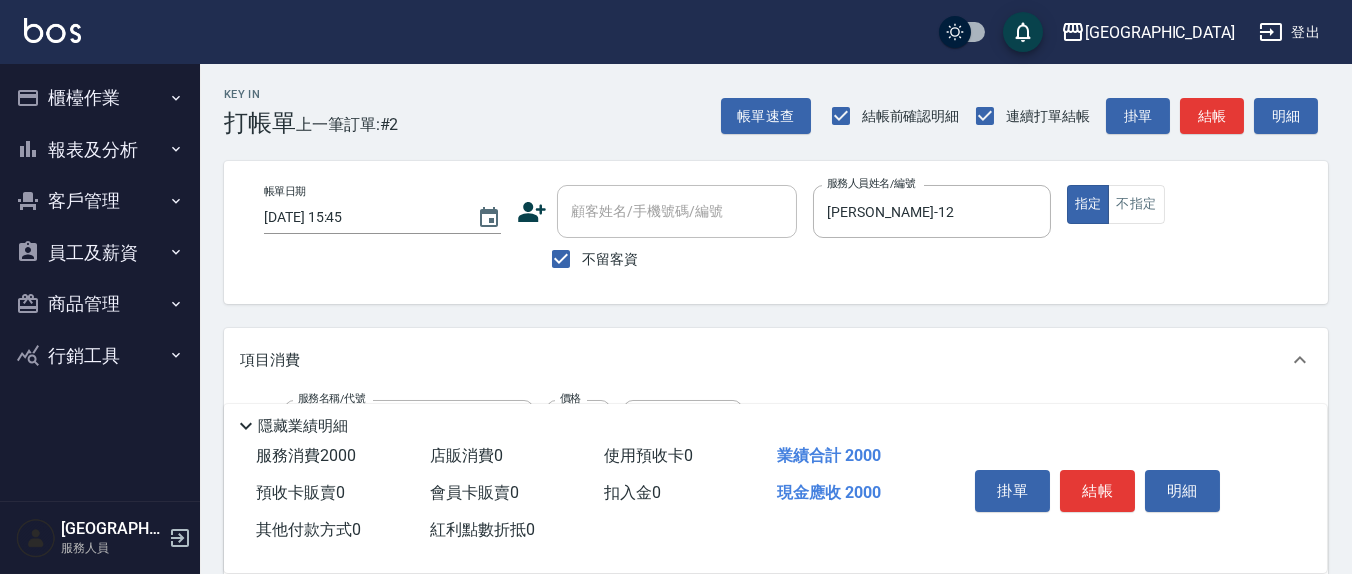 type on "歐娜洗髮精(210)" 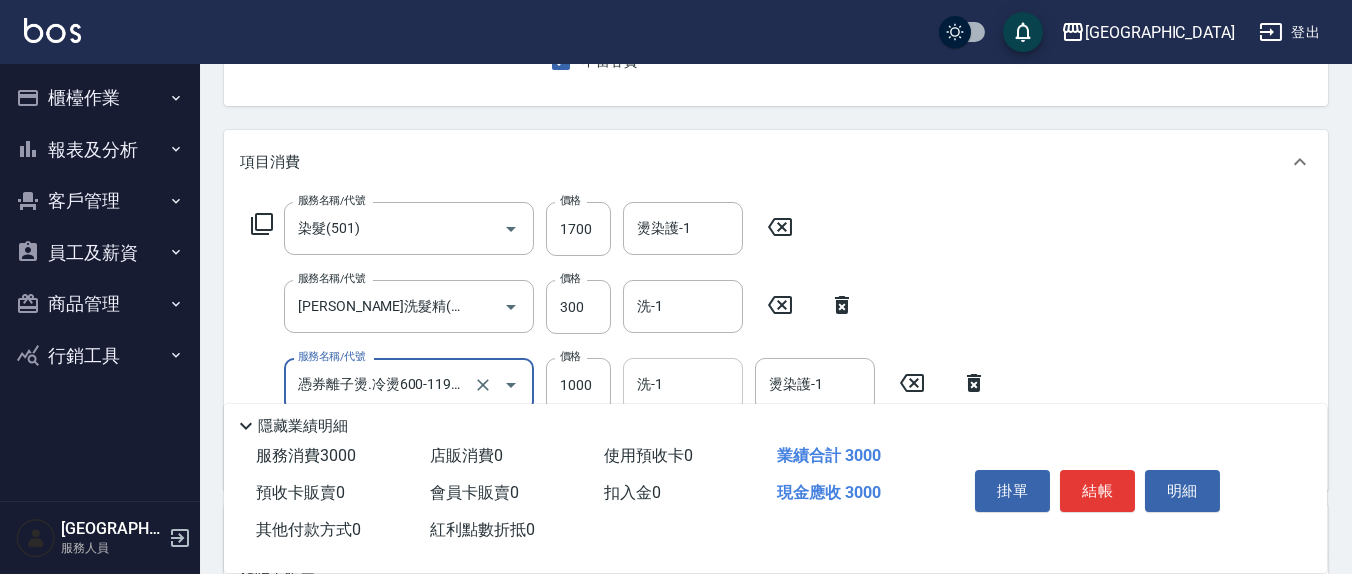 scroll, scrollTop: 234, scrollLeft: 0, axis: vertical 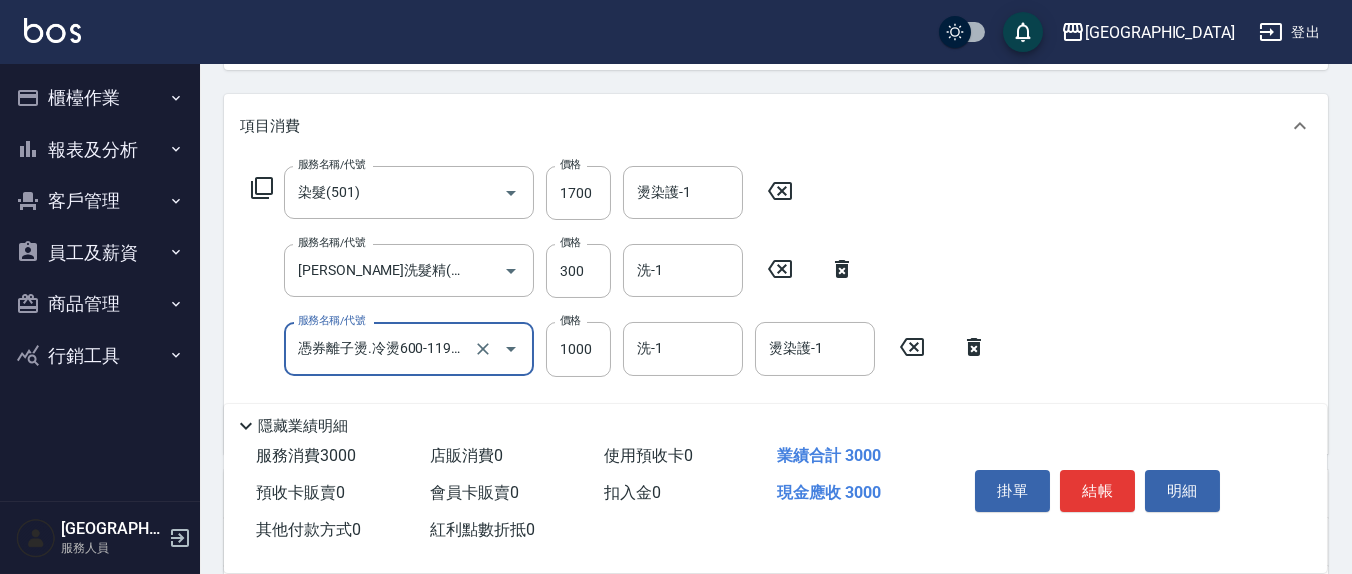 type on "憑券離子燙.冷燙600-1198(303)" 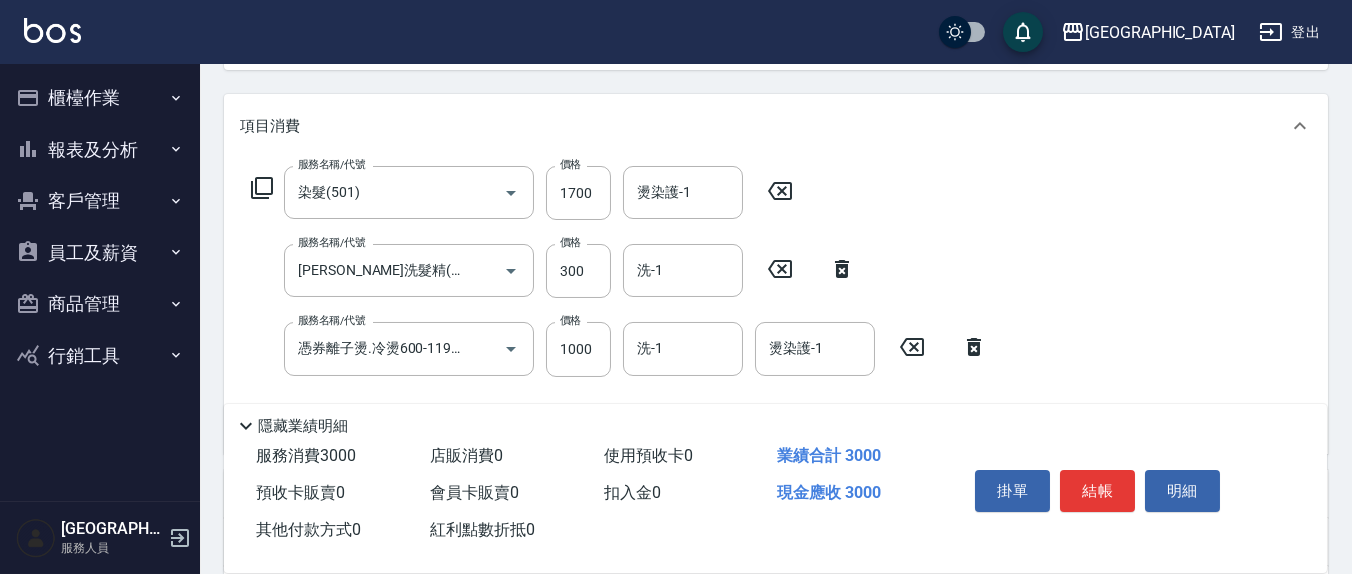 click 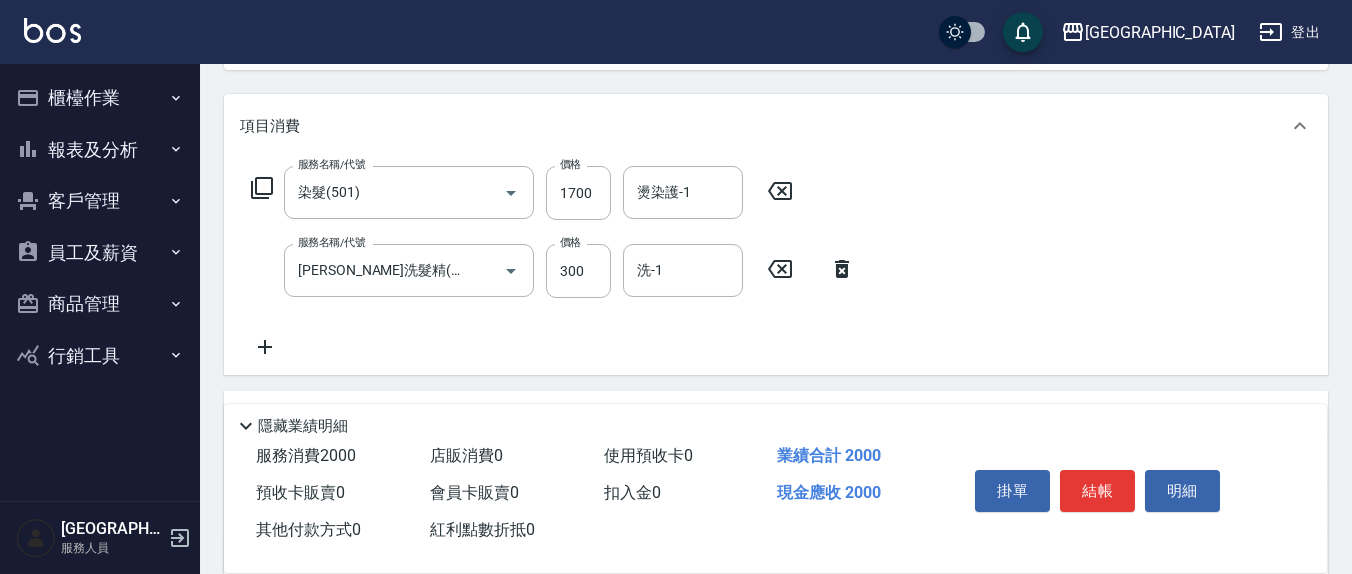 click on "服務名稱/代號 染髮(501) 服務名稱/代號 價格 1700 價格 燙染護-1 燙染護-1 服務名稱/代號 歐娜洗髮精(210) 服務名稱/代號 價格 300 價格 洗-1 洗-1" at bounding box center (776, 266) 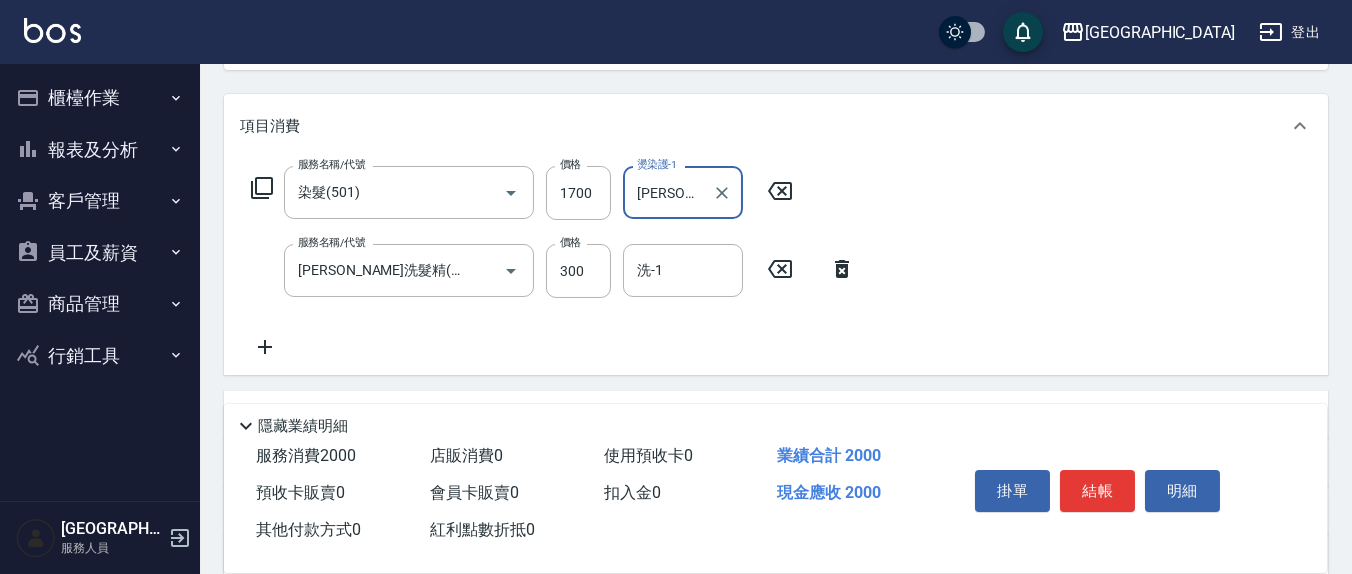 type on "[PERSON_NAME]-8" 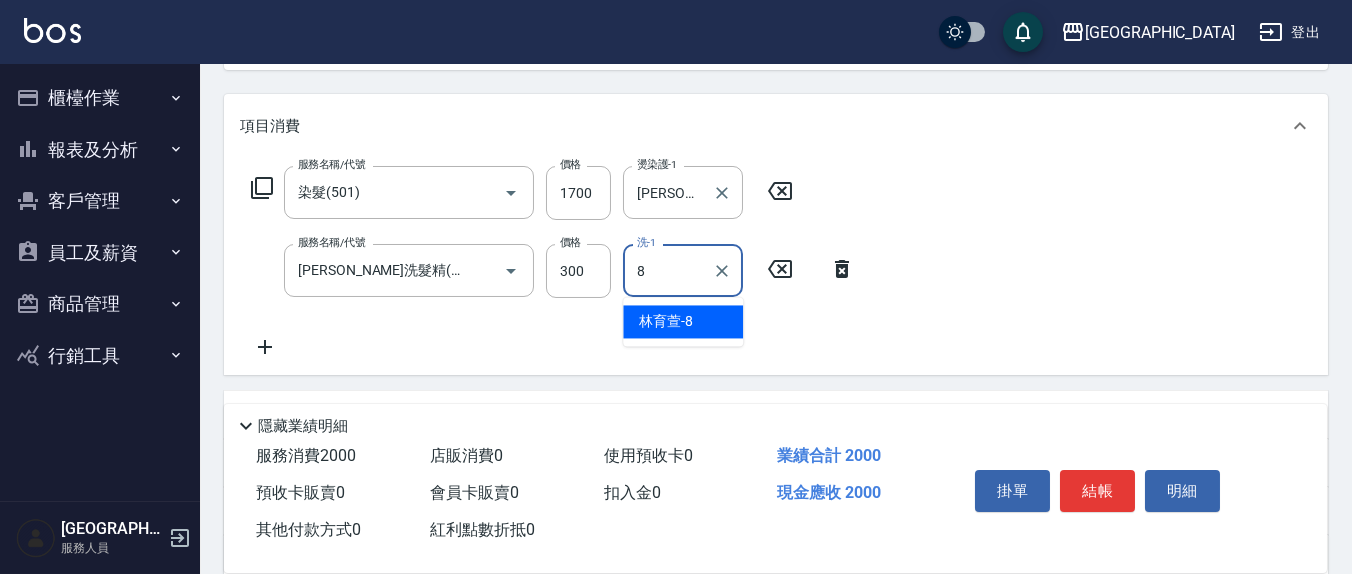 type on "[PERSON_NAME]-8" 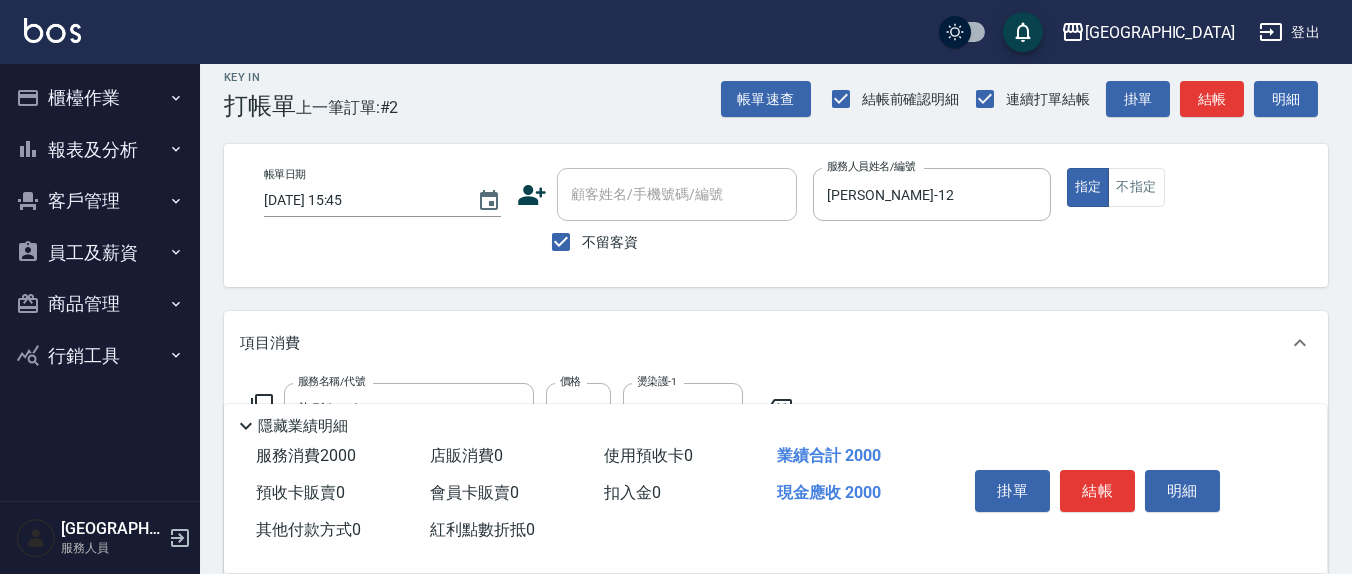 scroll, scrollTop: 0, scrollLeft: 0, axis: both 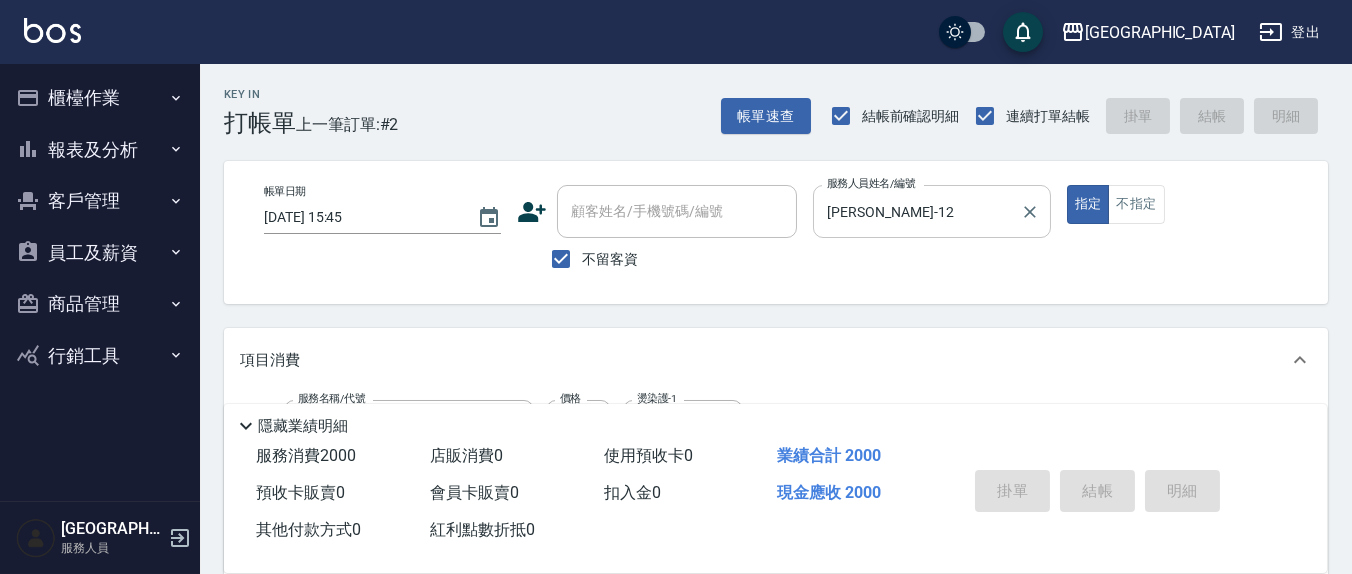 type 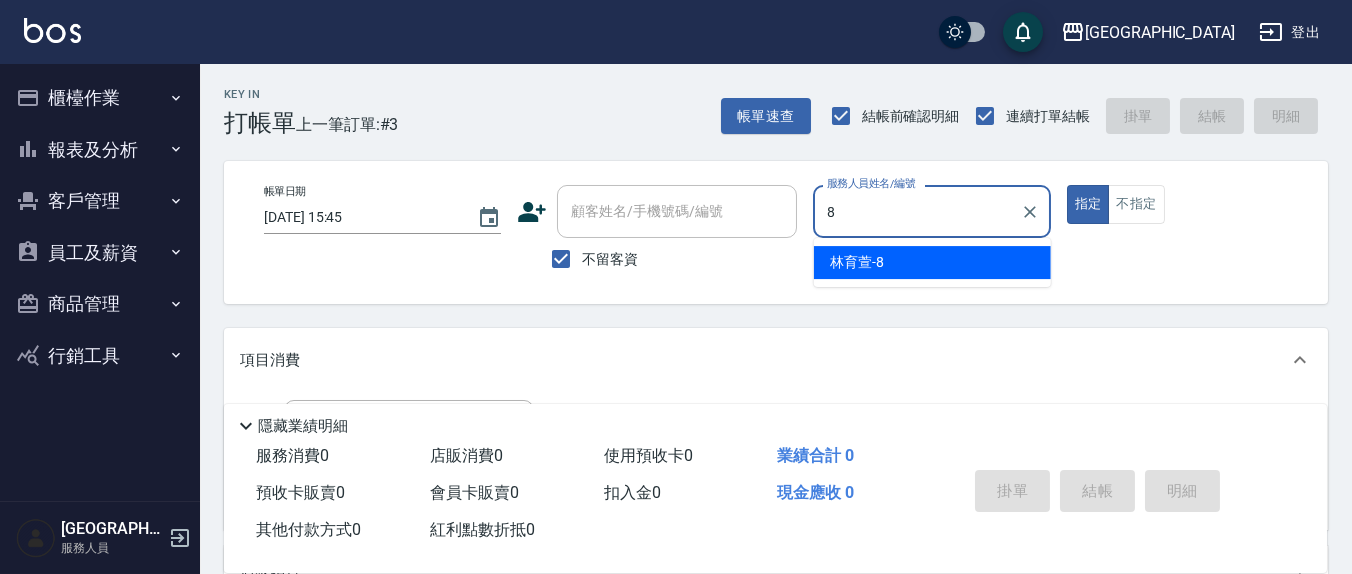 type on "[PERSON_NAME]-8" 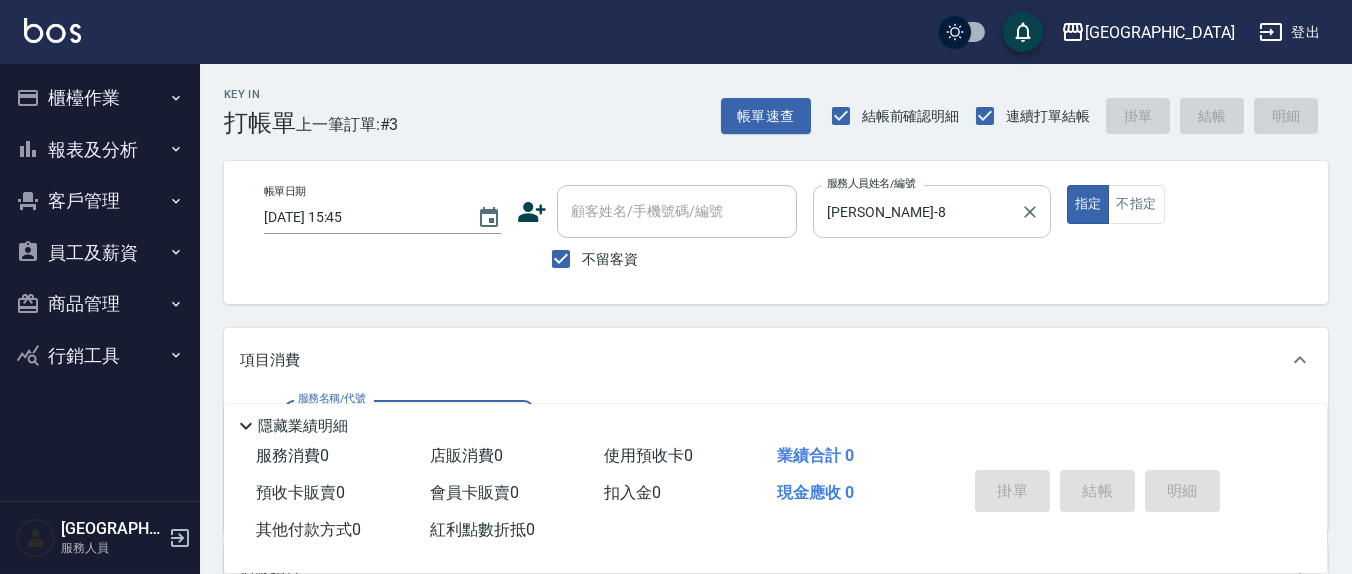 type on "5" 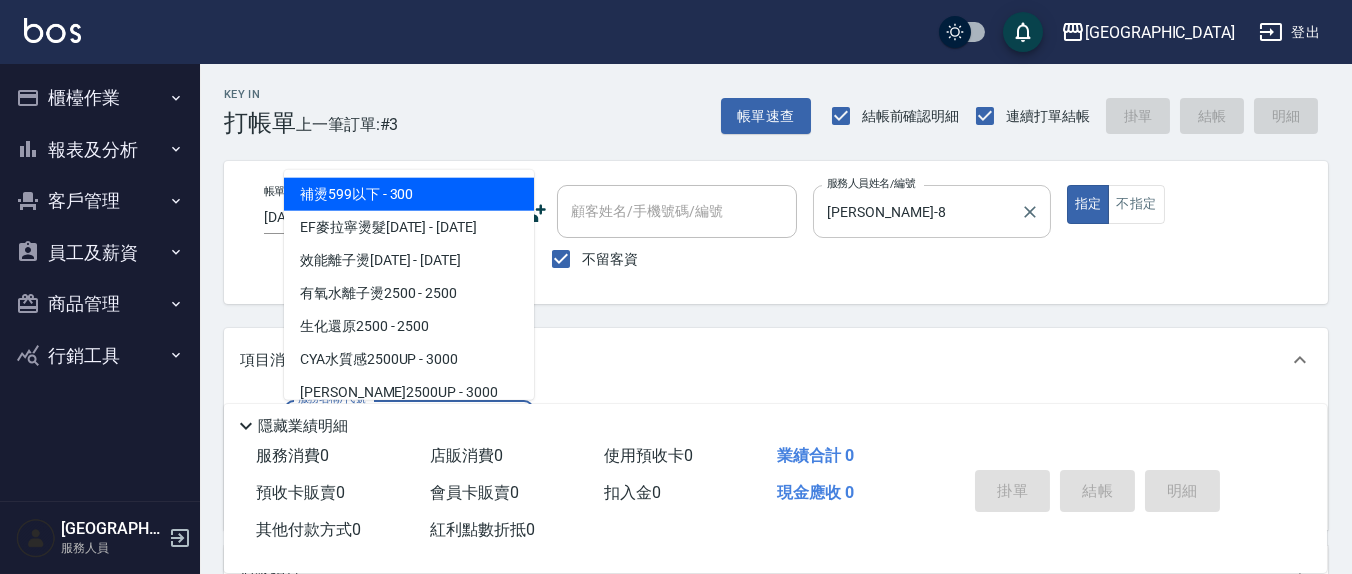 type 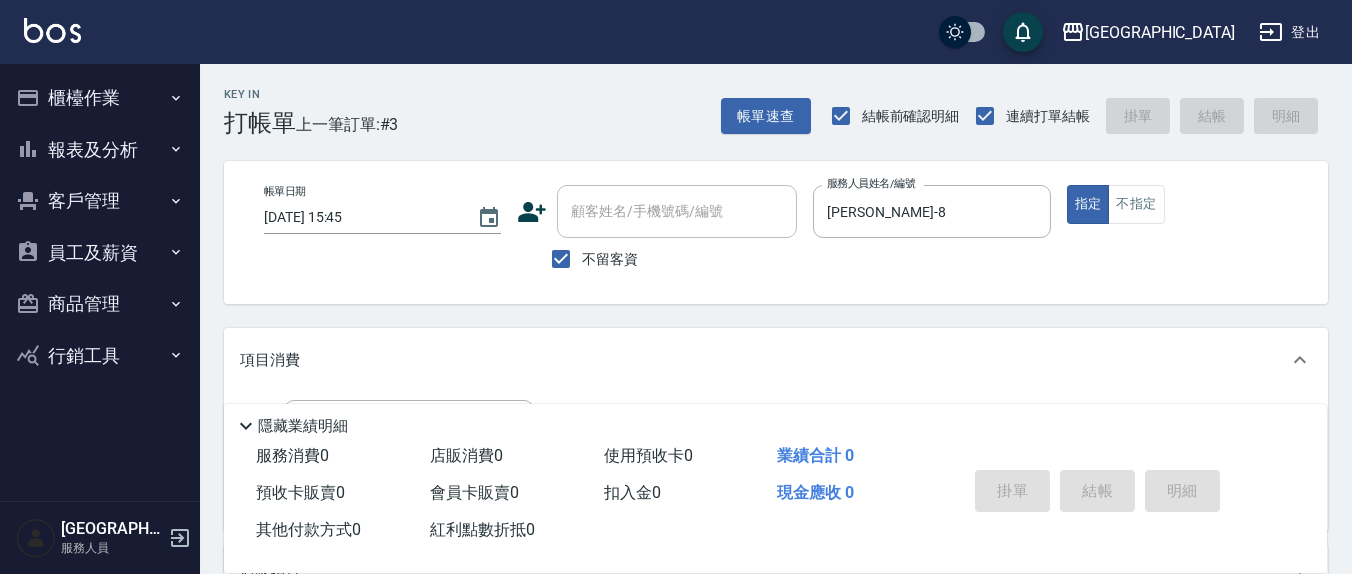 click on "帳單日期 2025/07/12 15:45 顧客姓名/手機號碼/編號 顧客姓名/手機號碼/編號 不留客資 服務人員姓名/編號 林育萱-8 服務人員姓名/編號 指定 不指定" at bounding box center (776, 232) 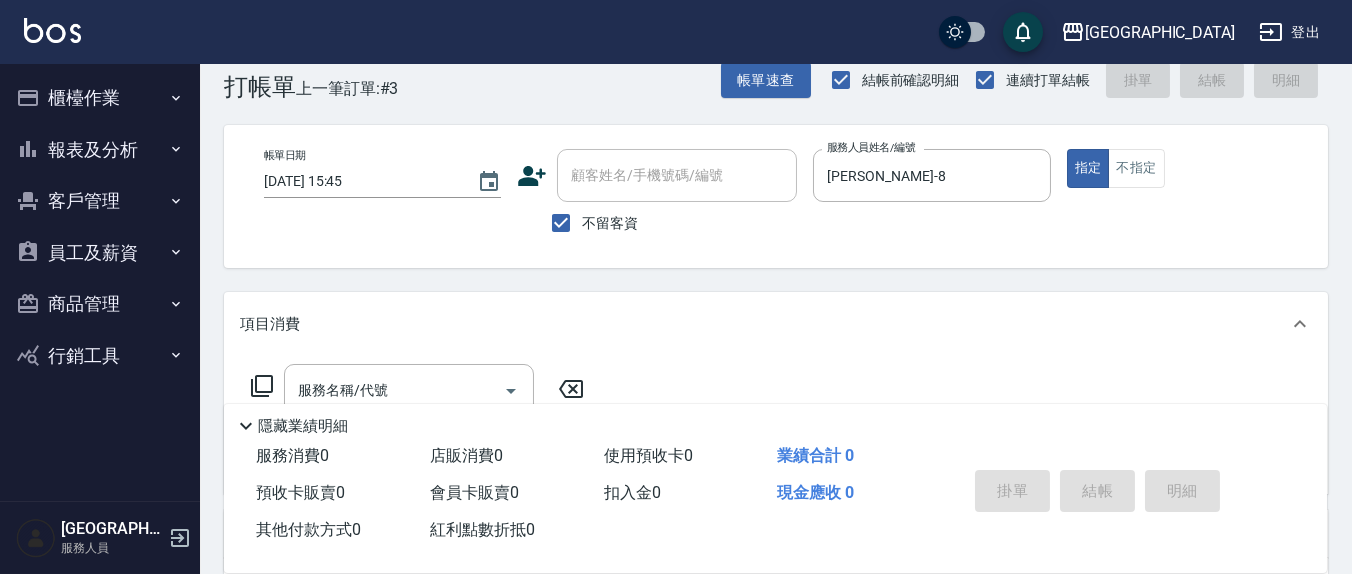 scroll, scrollTop: 0, scrollLeft: 0, axis: both 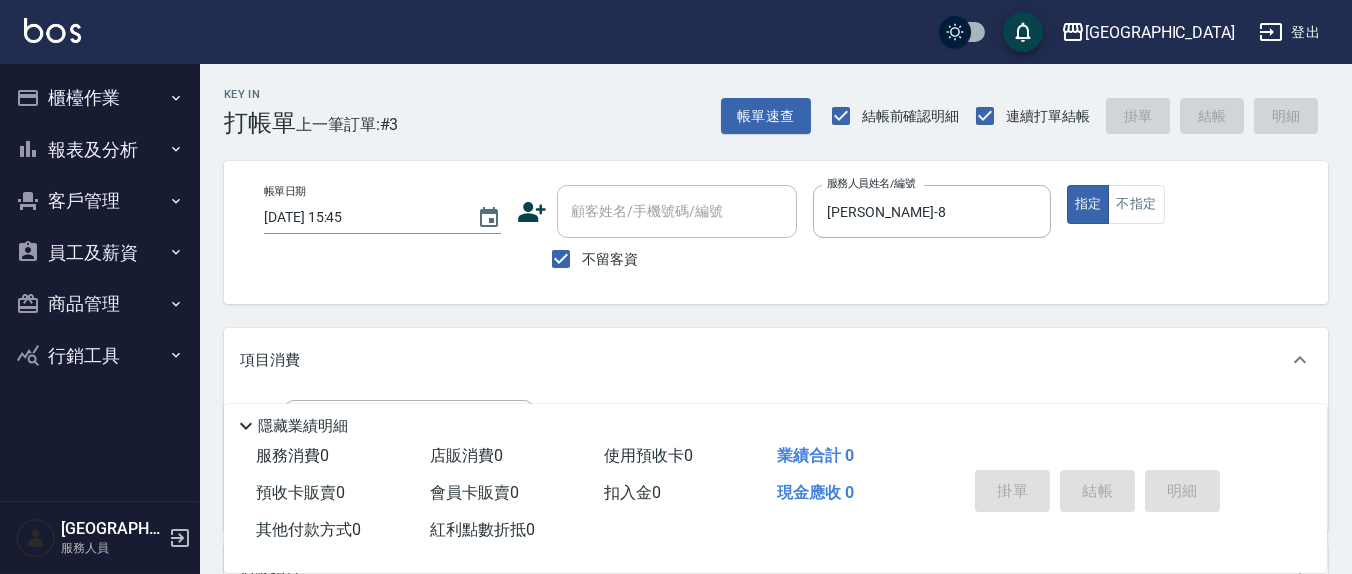 click on "櫃檯作業" at bounding box center [100, 98] 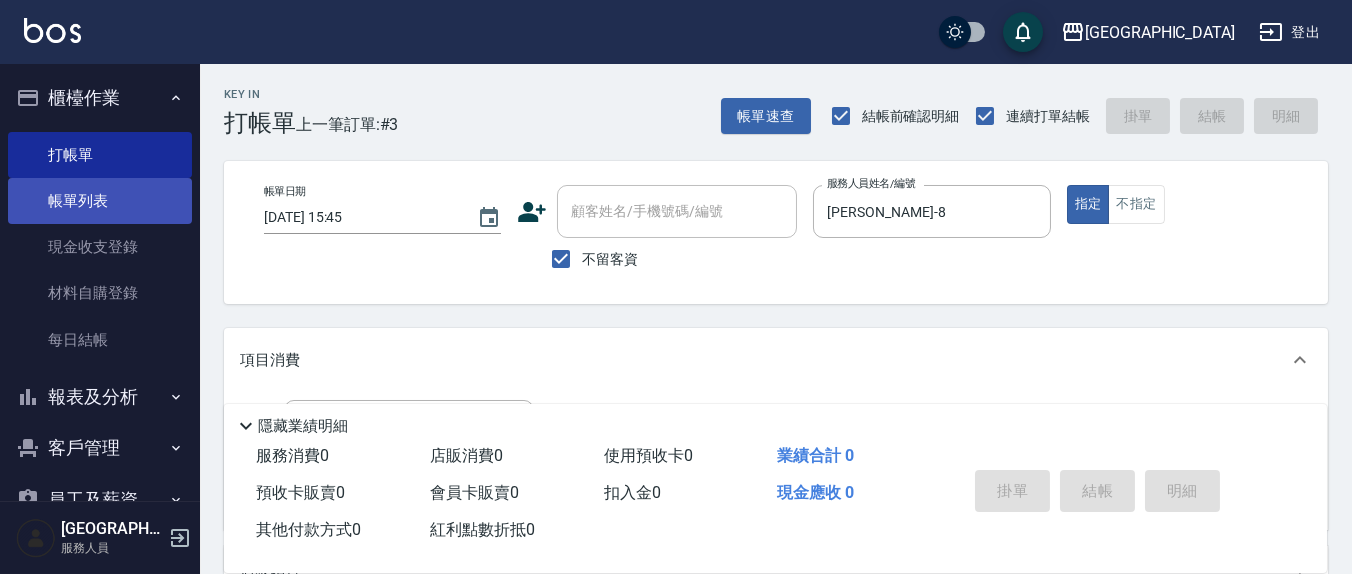 click on "帳單列表" at bounding box center [100, 201] 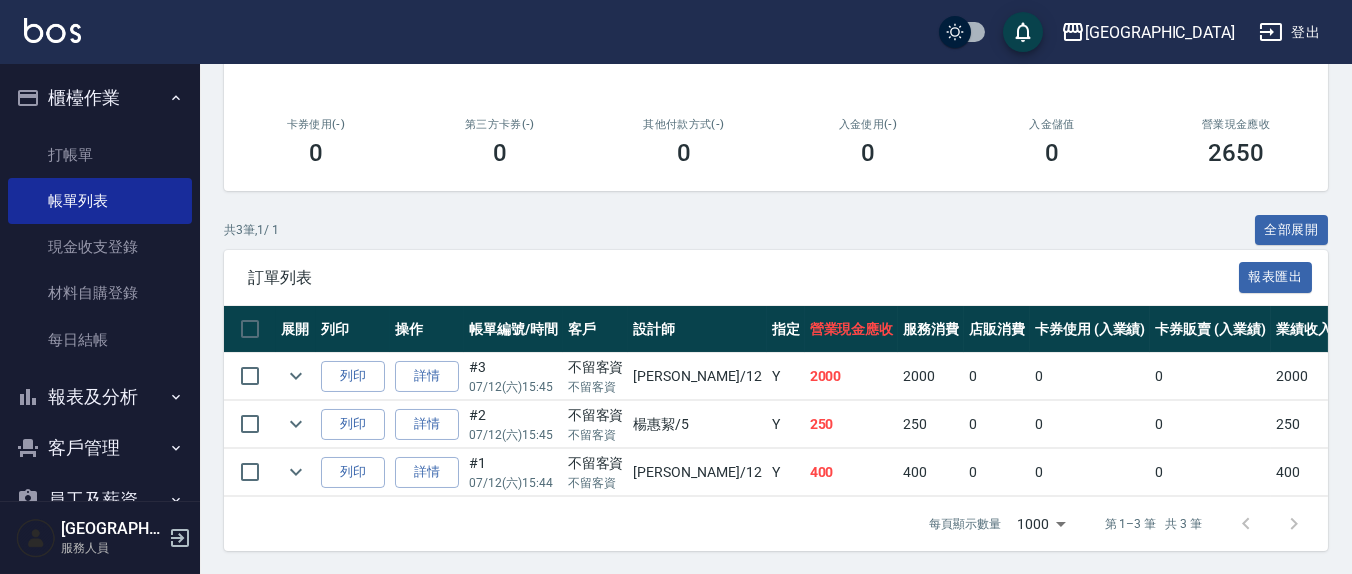 scroll, scrollTop: 0, scrollLeft: 0, axis: both 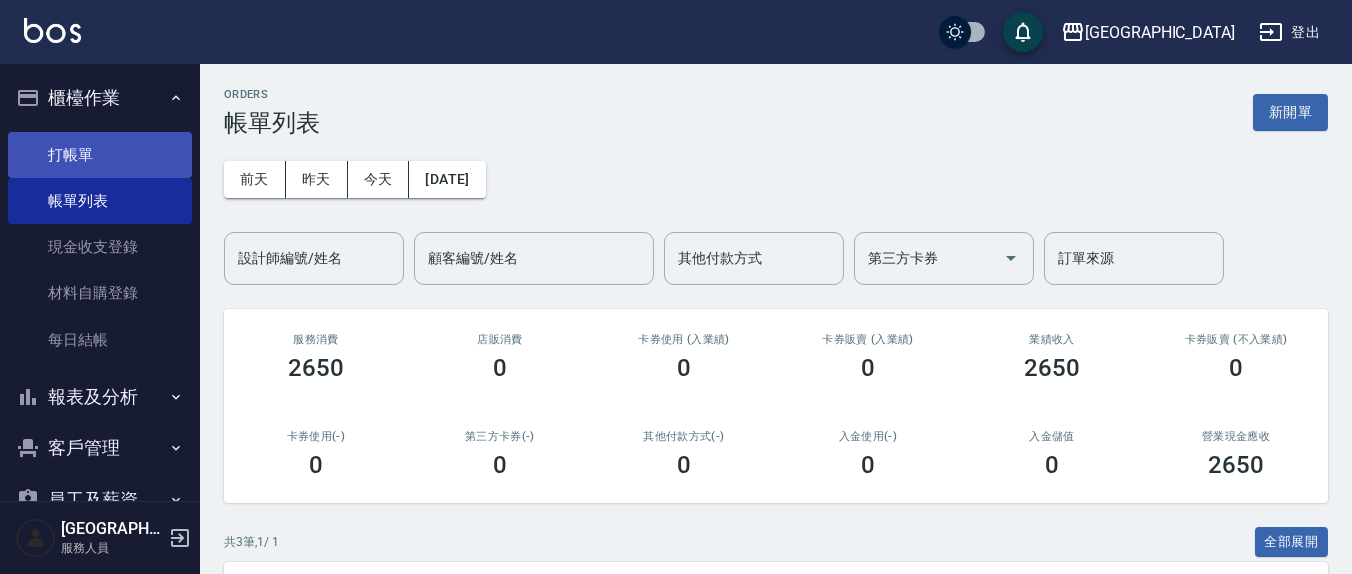 click on "打帳單" at bounding box center [100, 155] 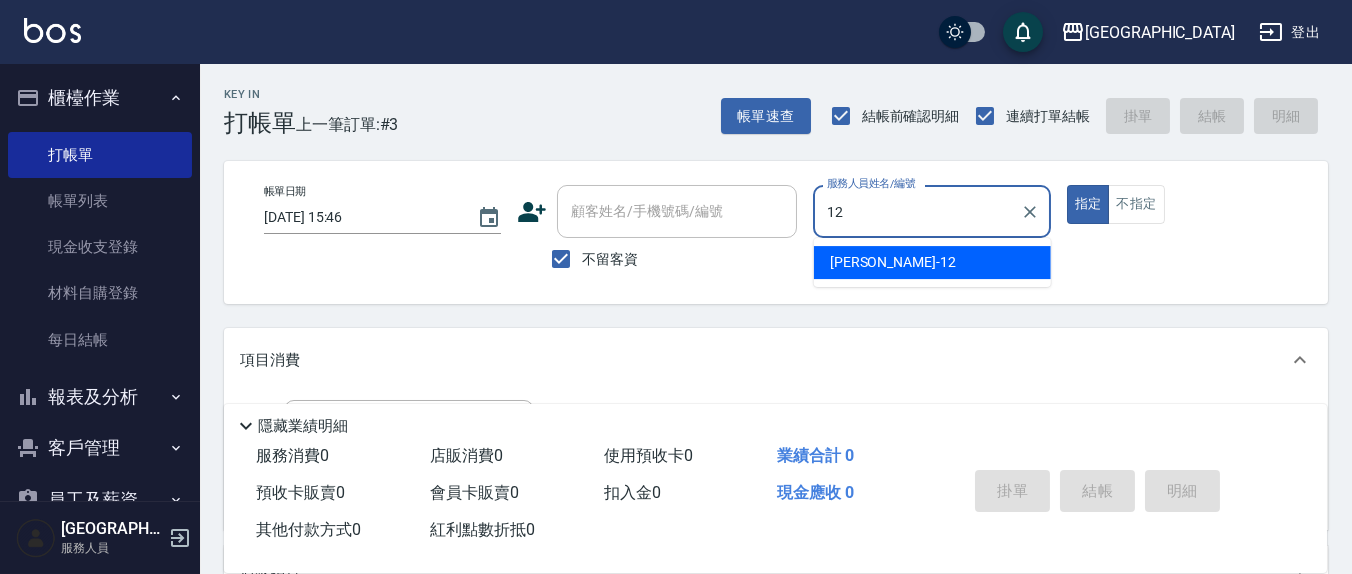 type on "[PERSON_NAME]-12" 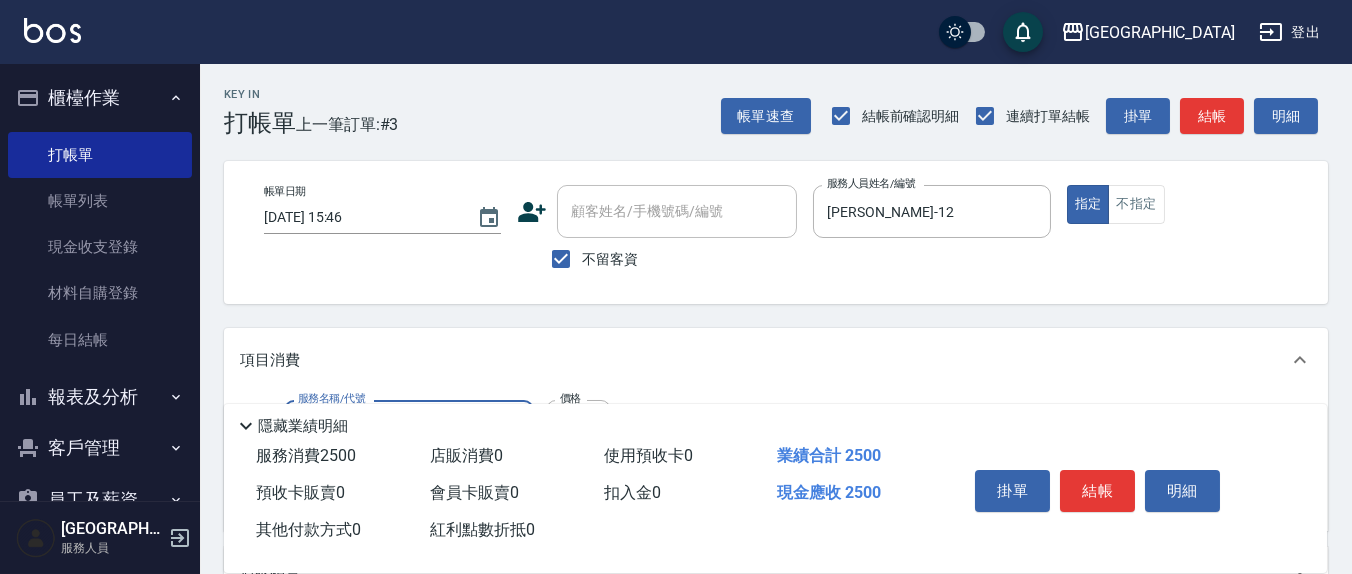 type on "有氧水離子燙2500(312)" 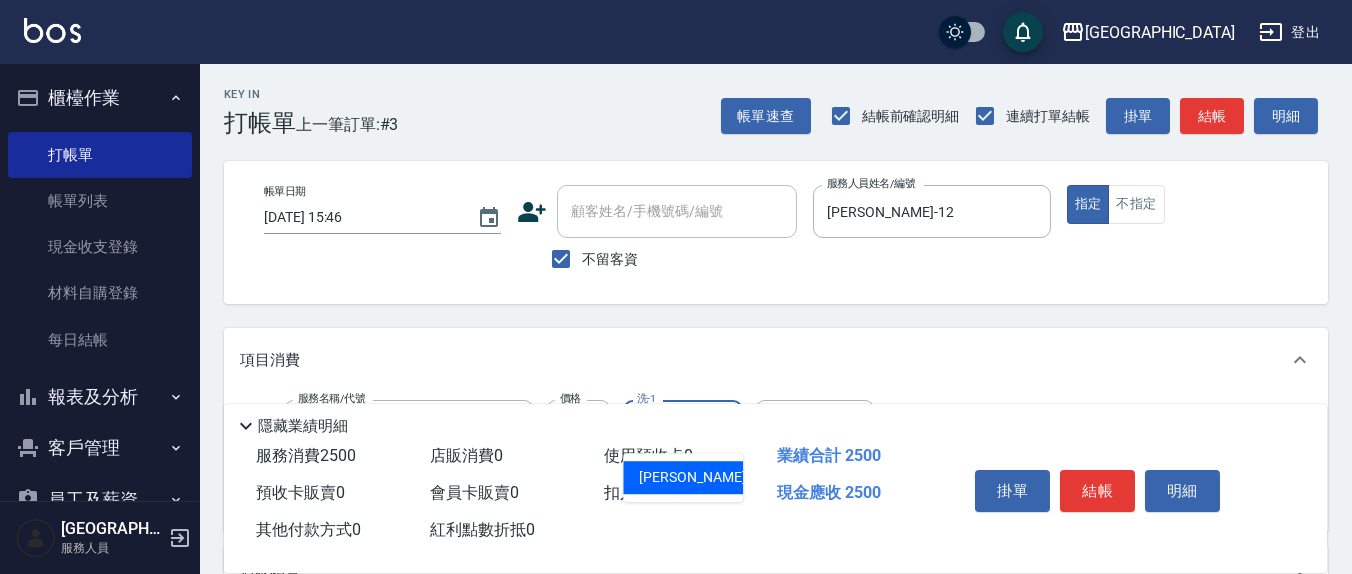 type on "[PERSON_NAME]-21" 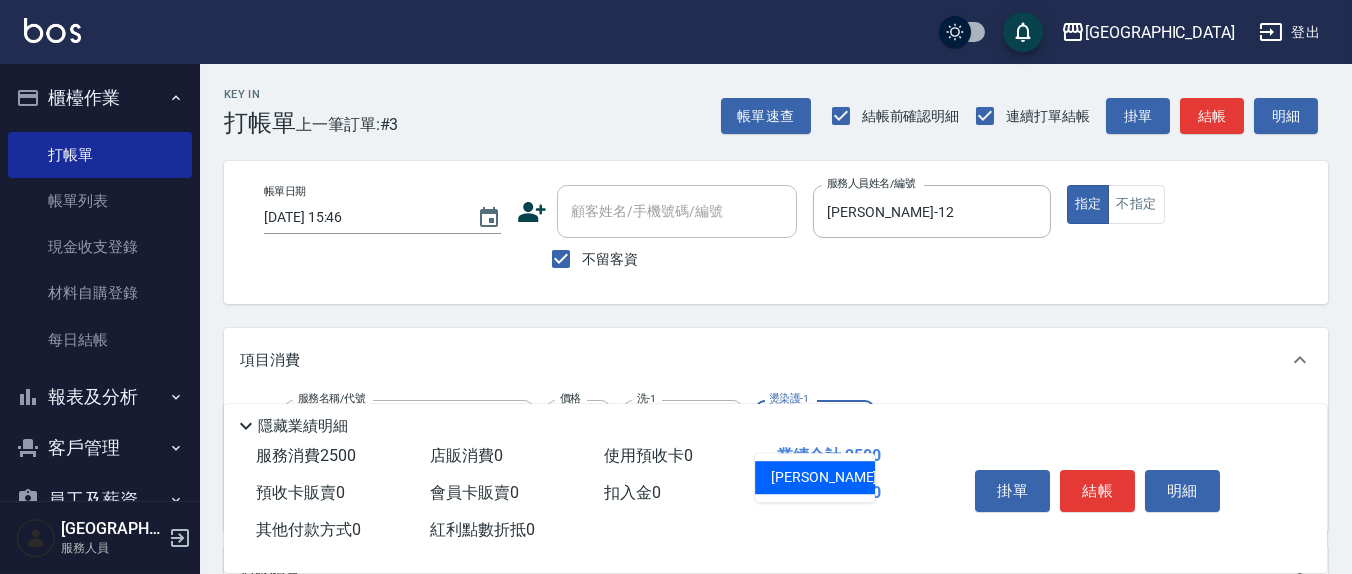type on "[PERSON_NAME]-21" 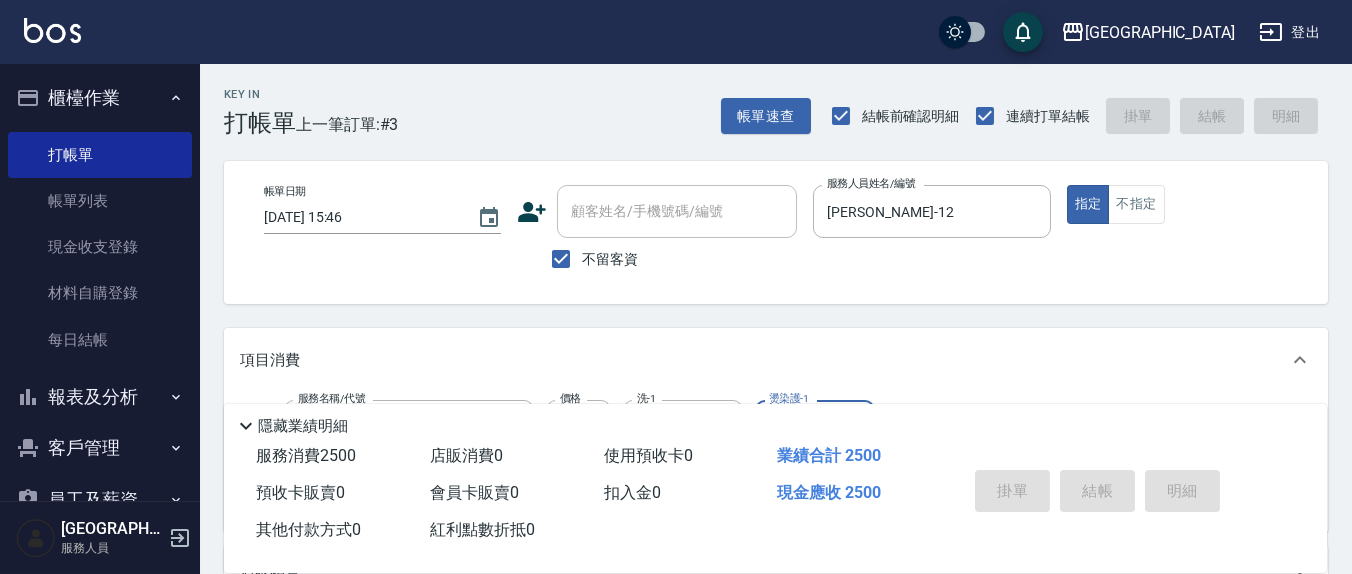 type 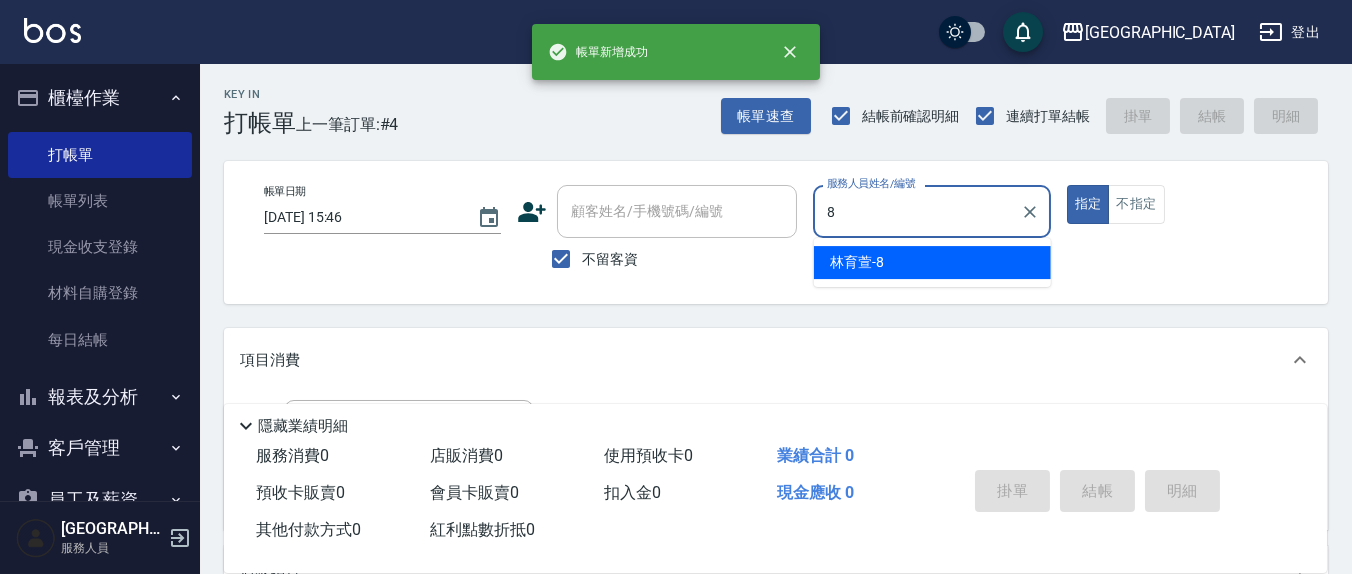 type on "[PERSON_NAME]-8" 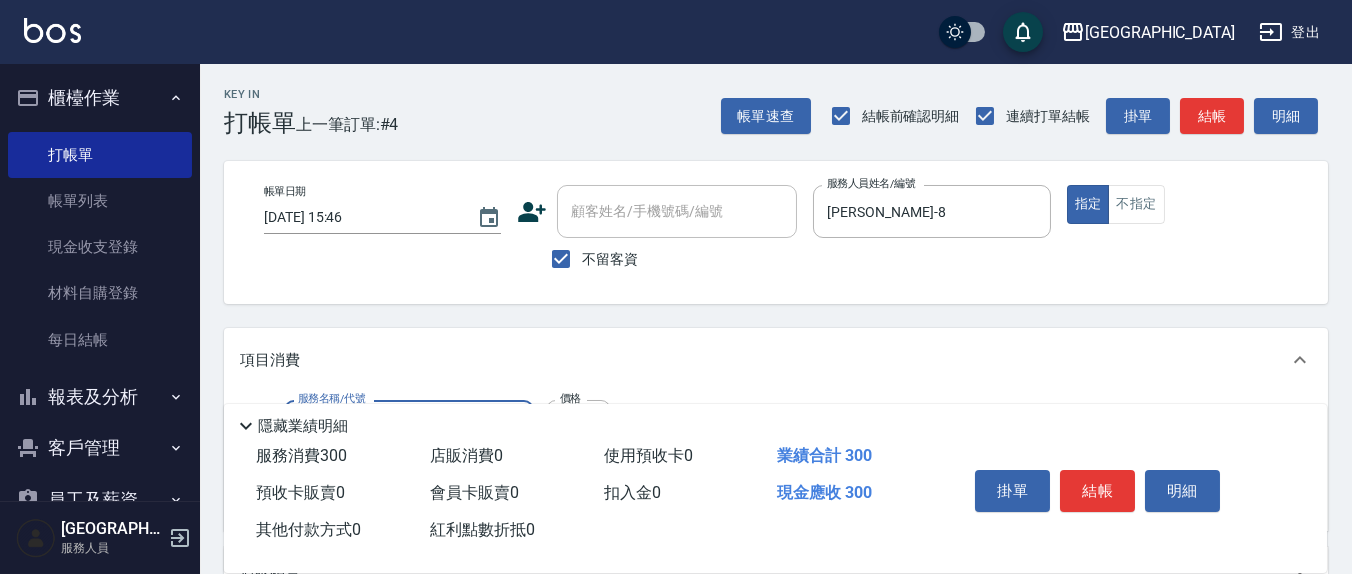 type on "歐娜洗髮精(210)" 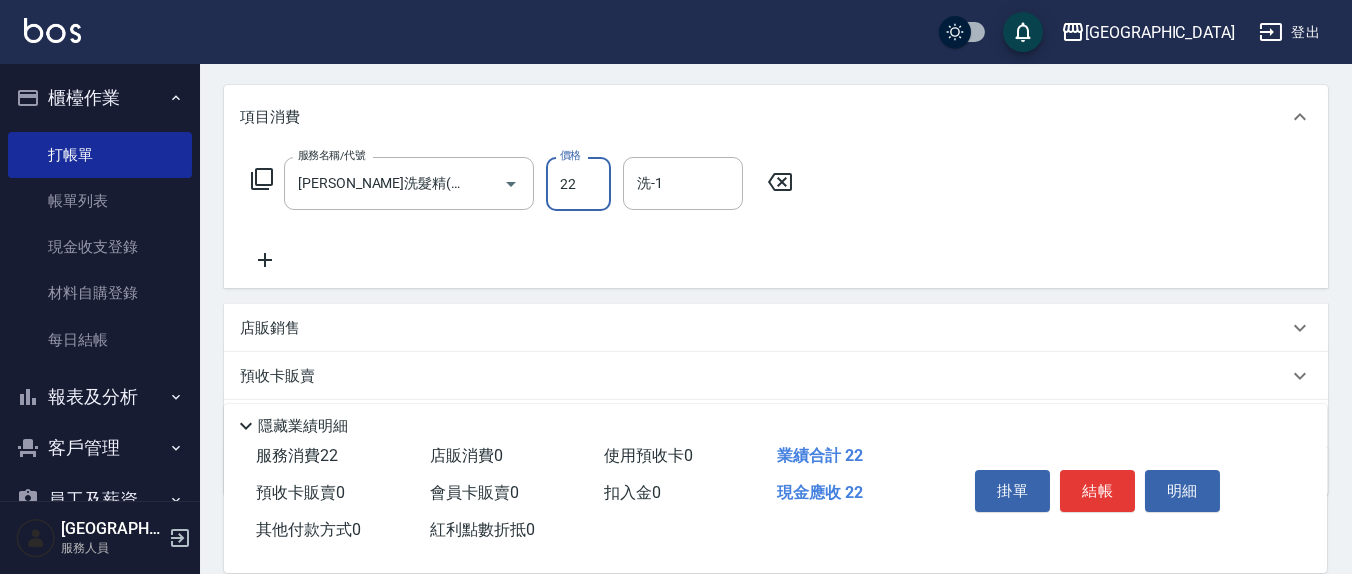 scroll, scrollTop: 353, scrollLeft: 0, axis: vertical 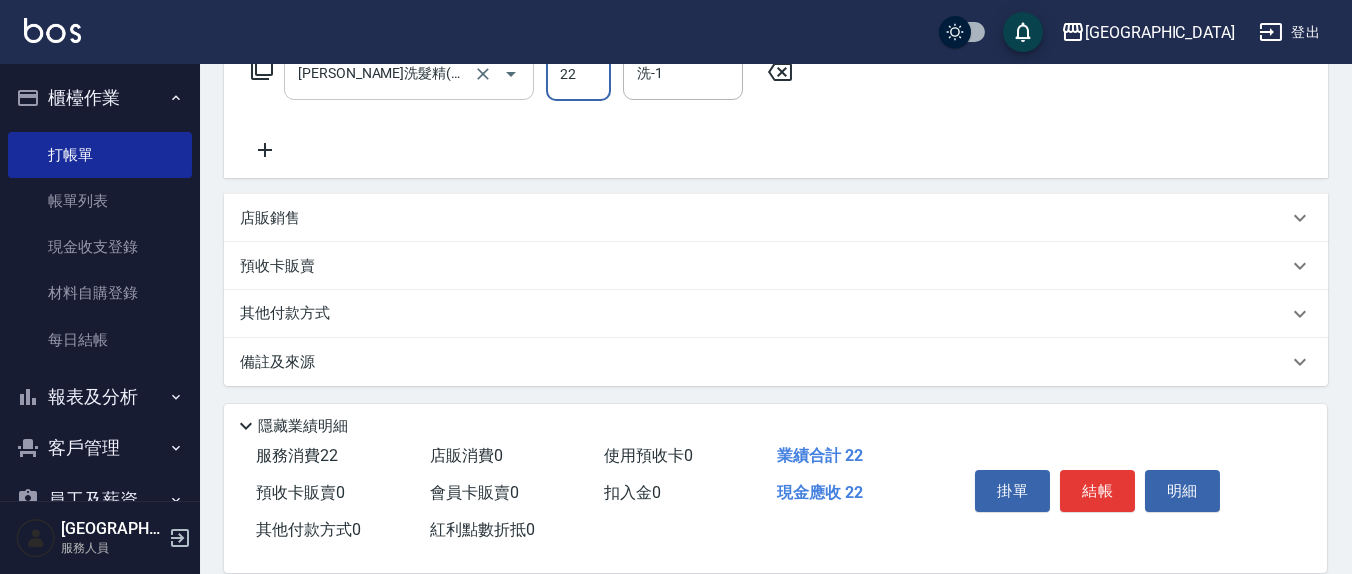 drag, startPoint x: 538, startPoint y: 83, endPoint x: 508, endPoint y: 85, distance: 30.066593 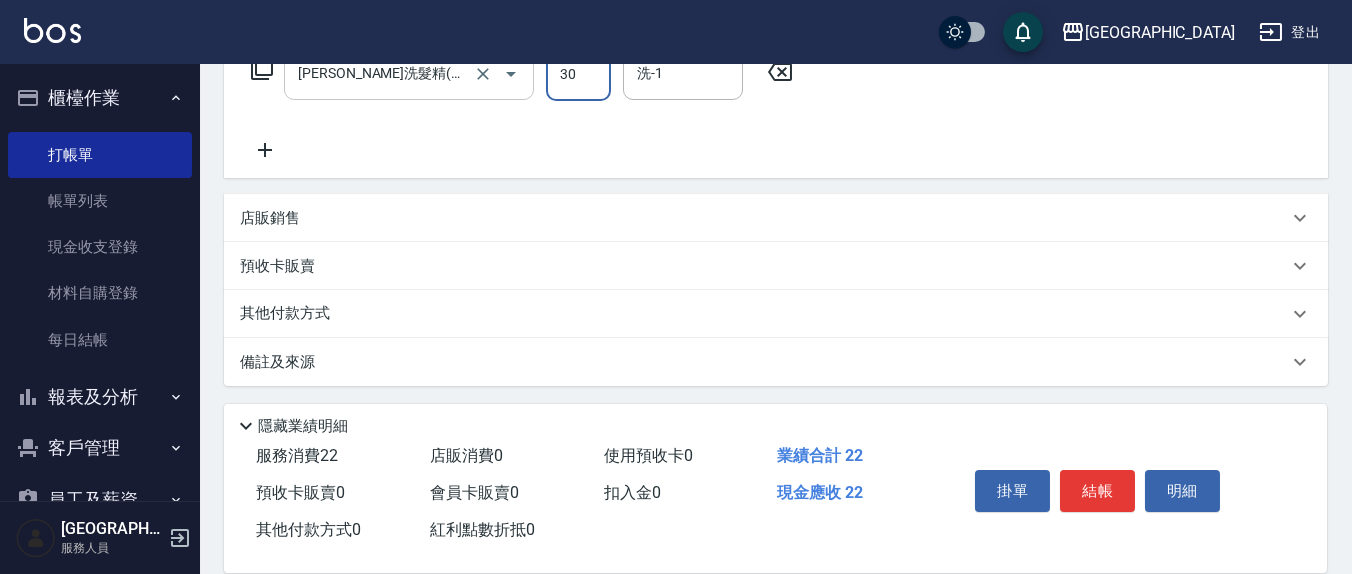 type on "300" 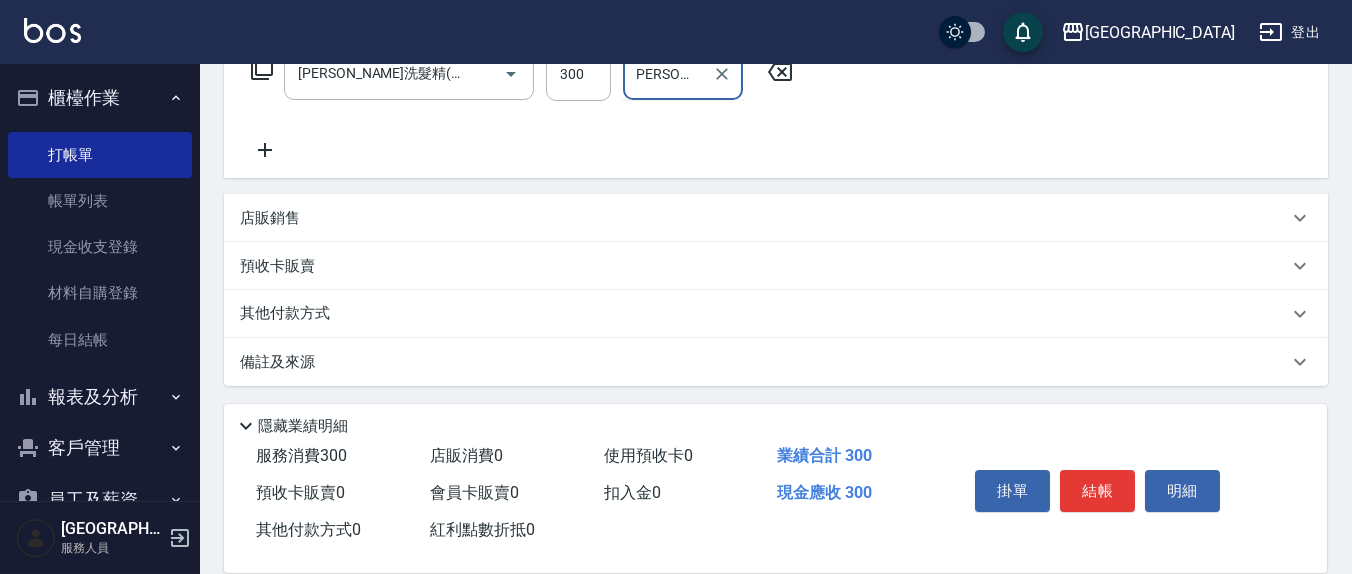 scroll, scrollTop: 0, scrollLeft: 0, axis: both 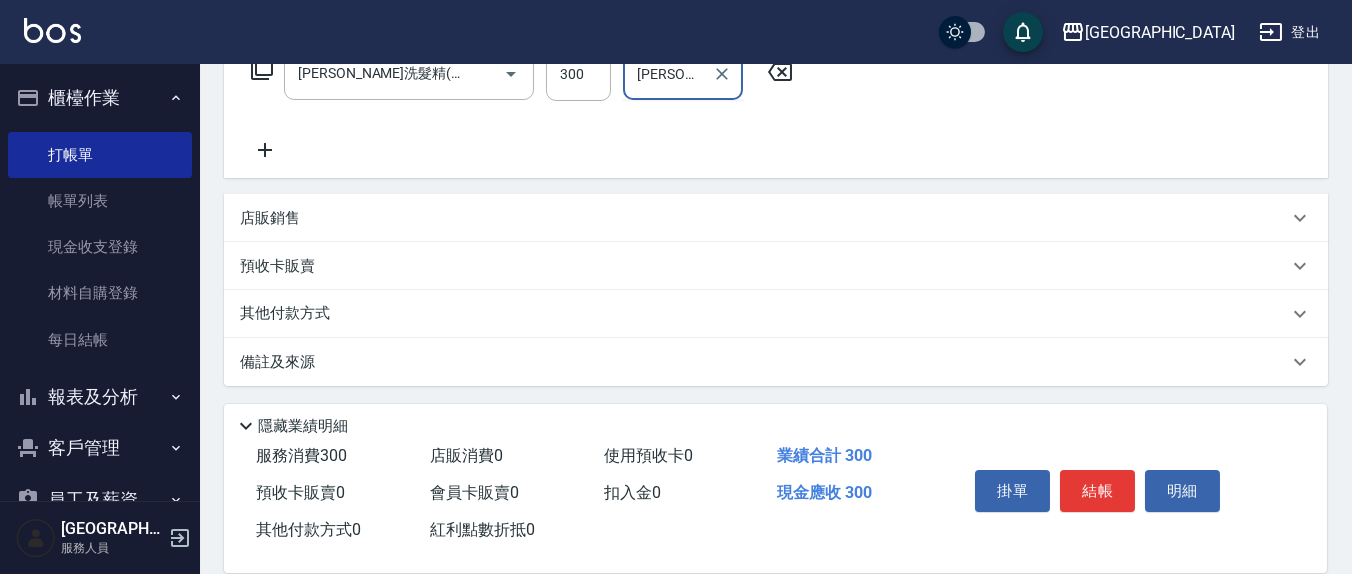 type on "鄭玉蔓-22" 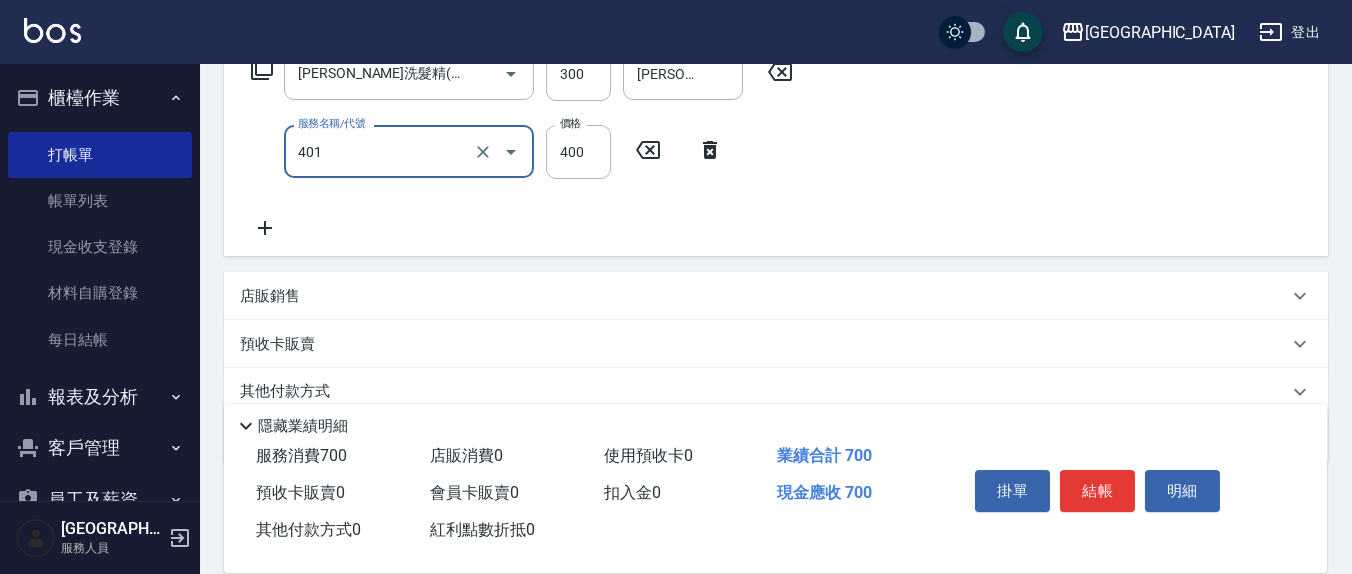 type on "剪髮(401)" 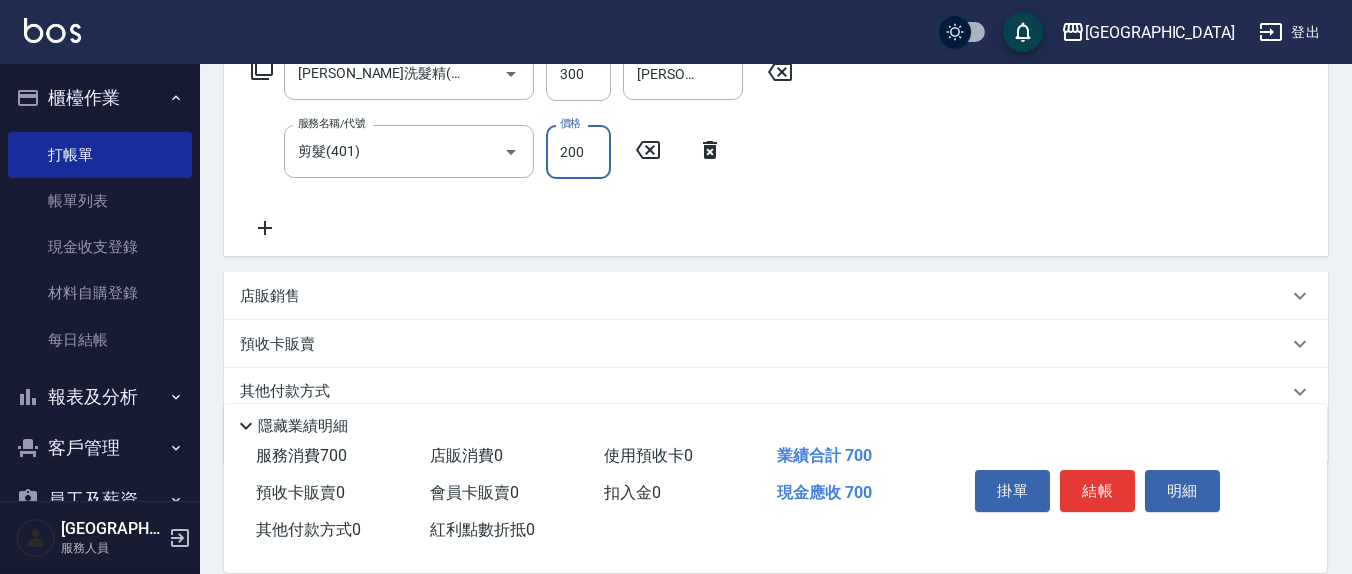 type on "200" 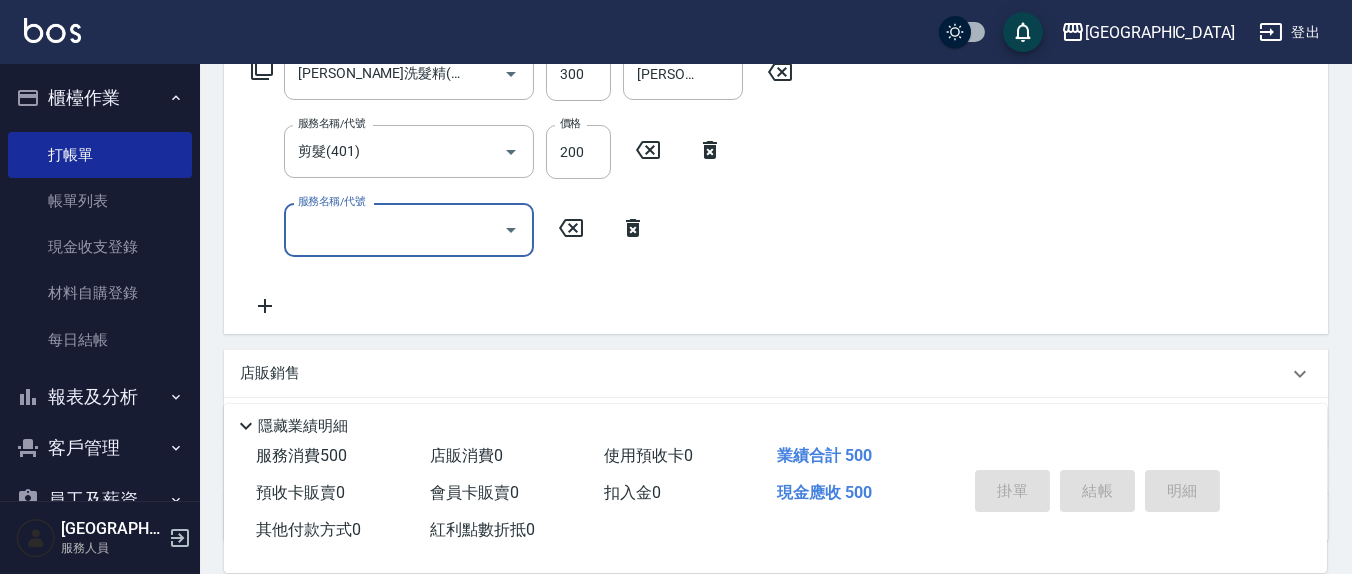 type 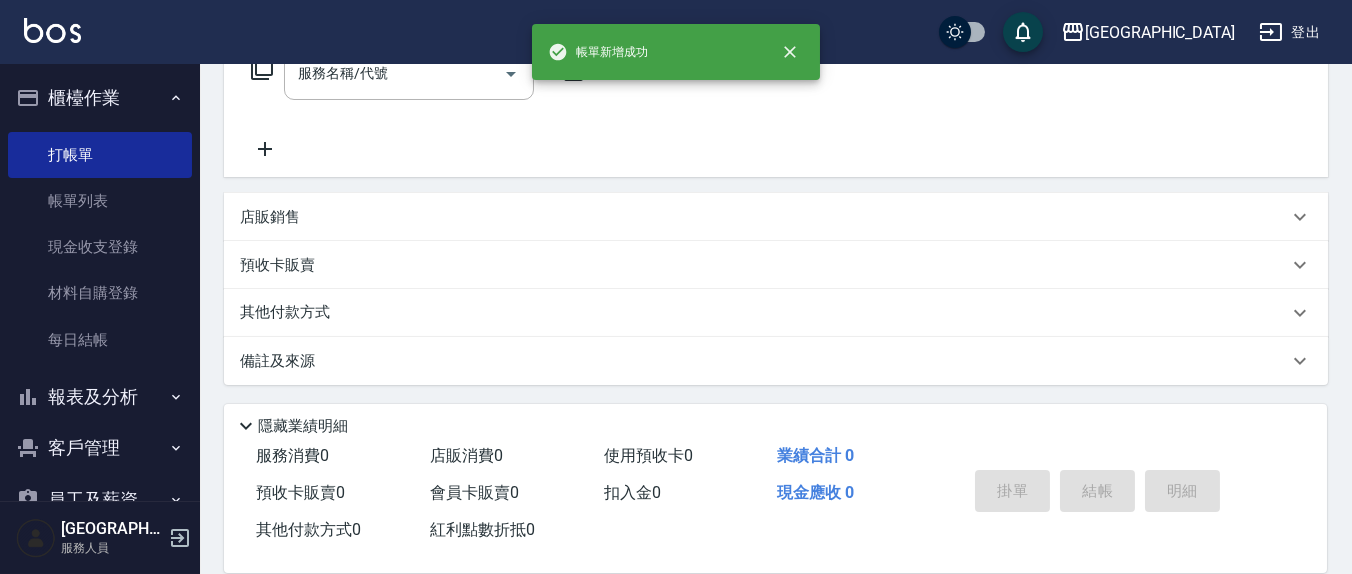 scroll, scrollTop: 0, scrollLeft: 0, axis: both 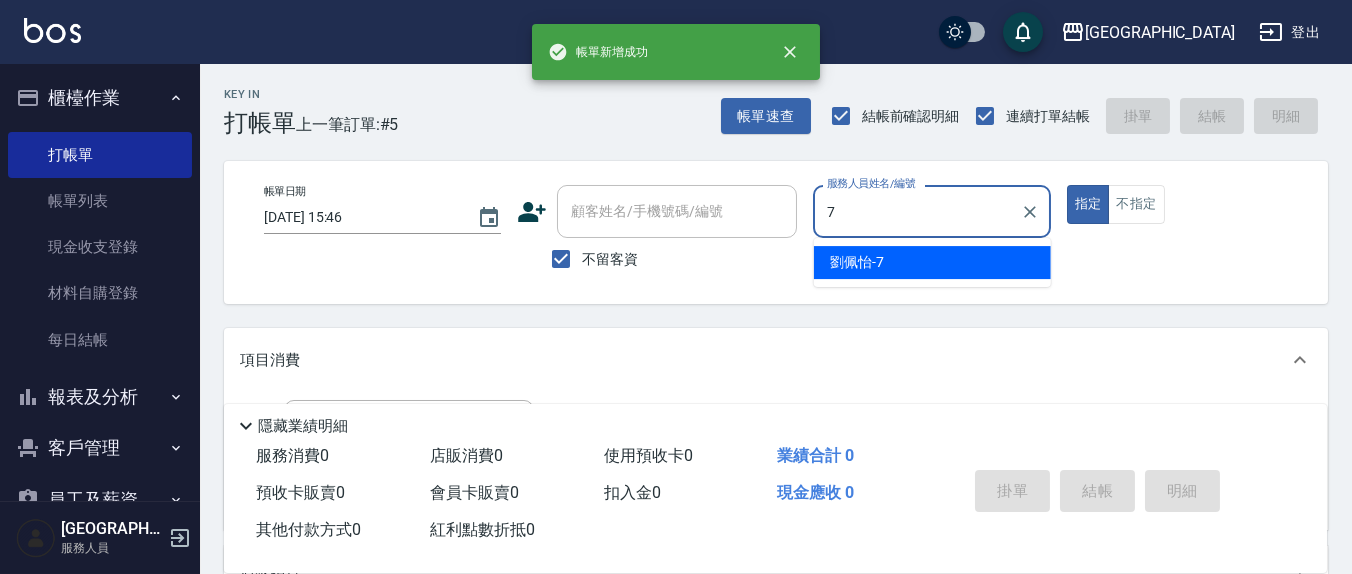 type on "劉佩怡-7" 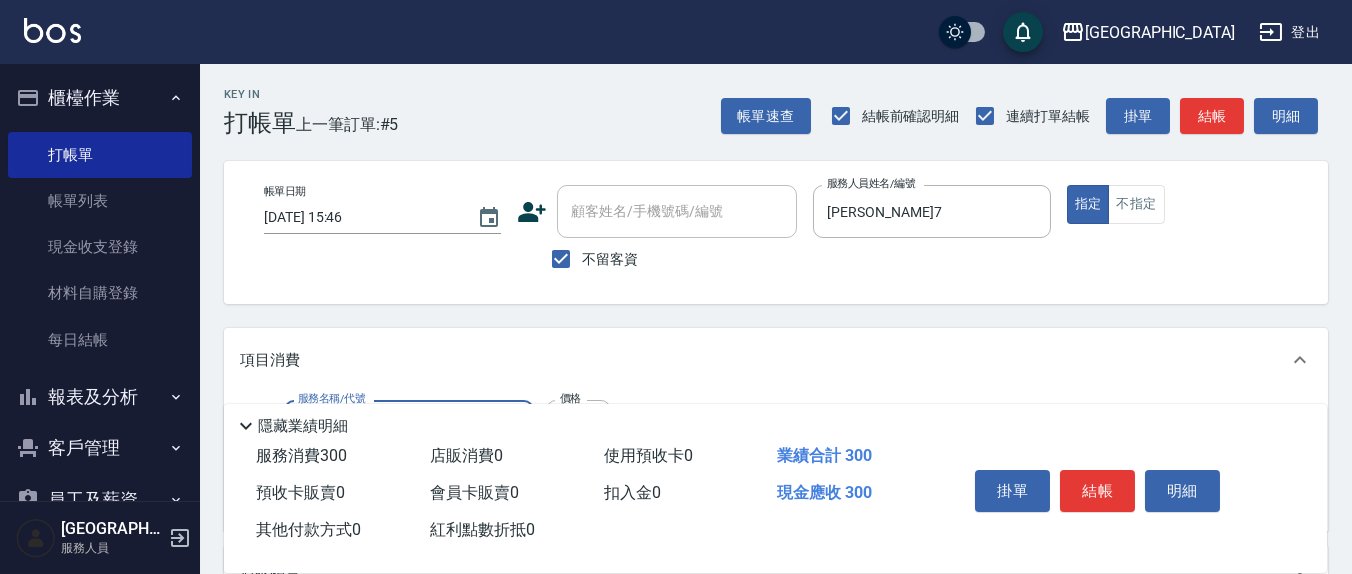 type on "歐娜洗髮精(210)" 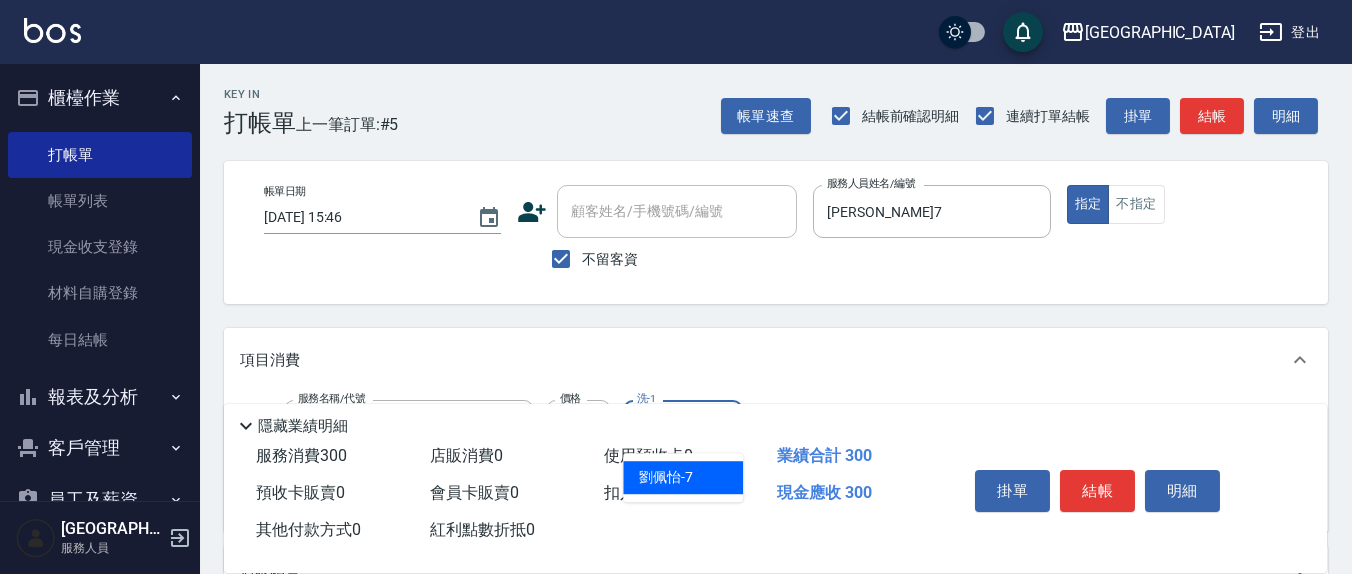 type on "劉佩怡-7" 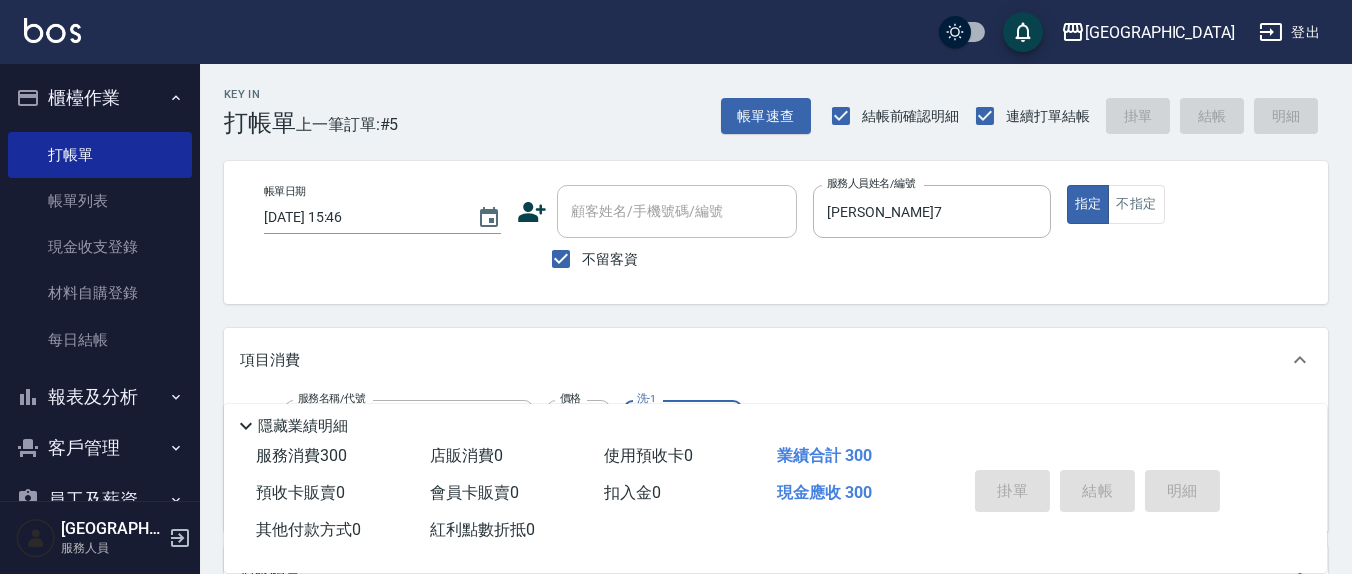 type 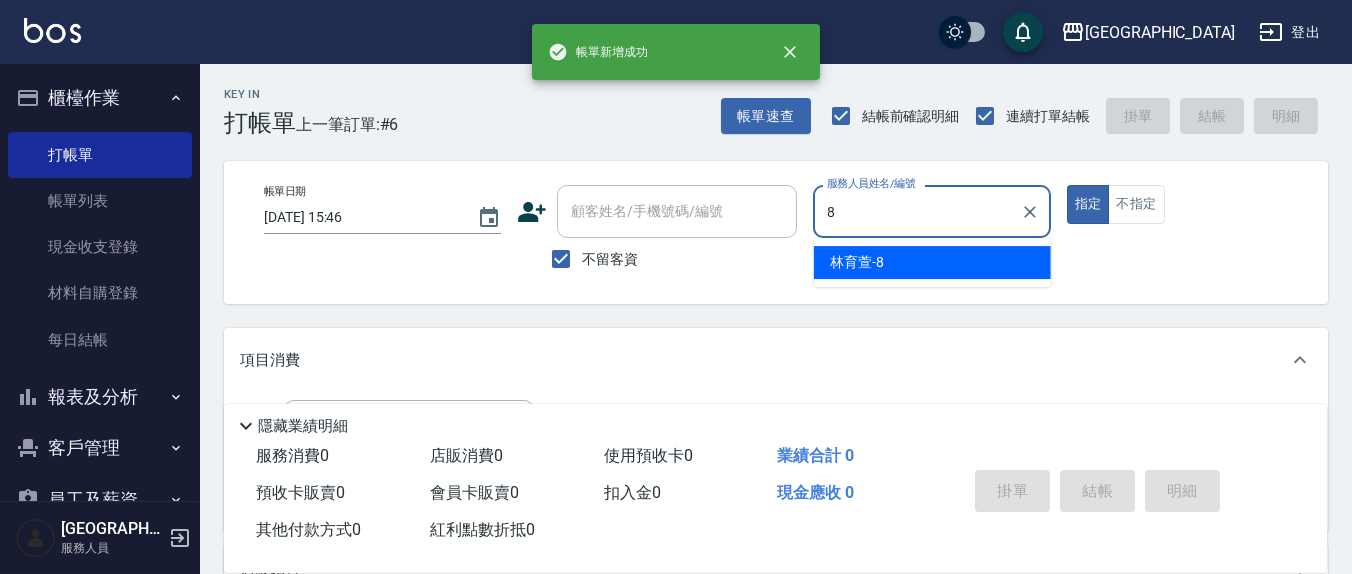 type on "[PERSON_NAME]-8" 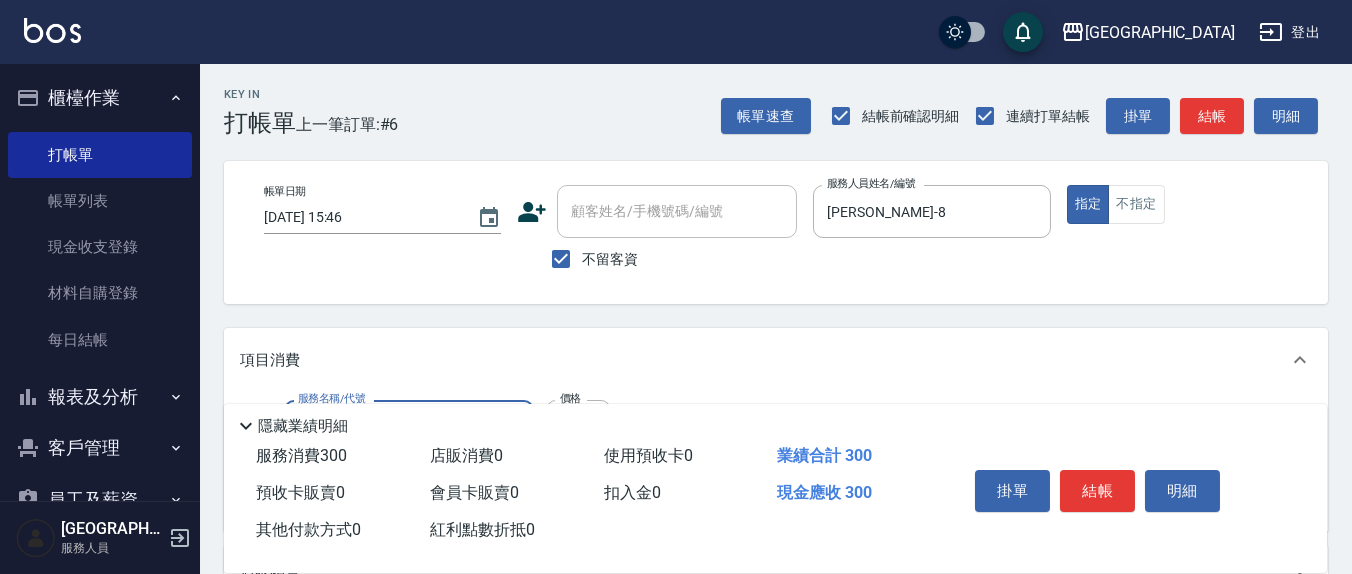 type on "歐娜洗髮精(210)" 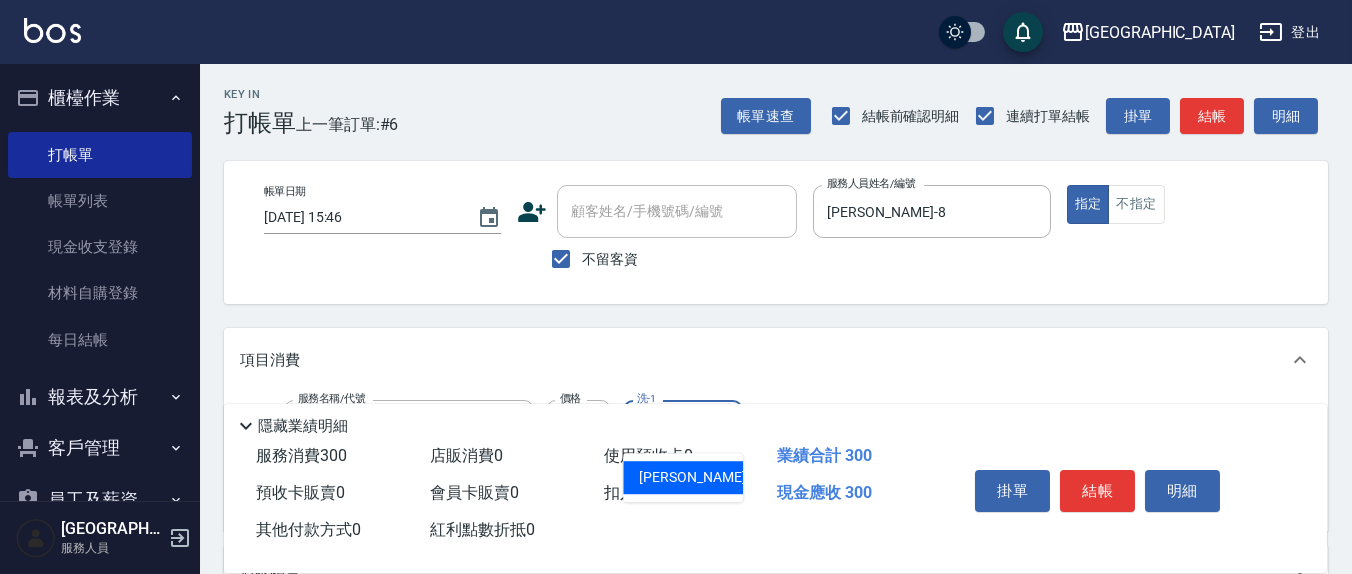 type on "鄭玉蔓-22" 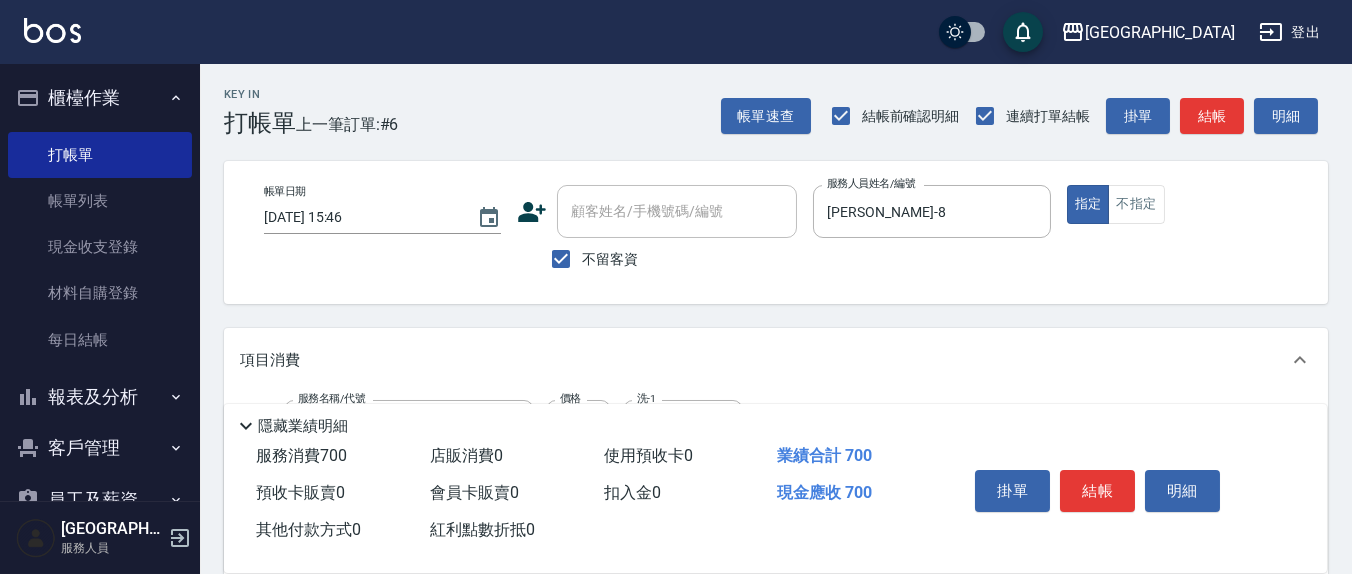 type on "剪髮(401)" 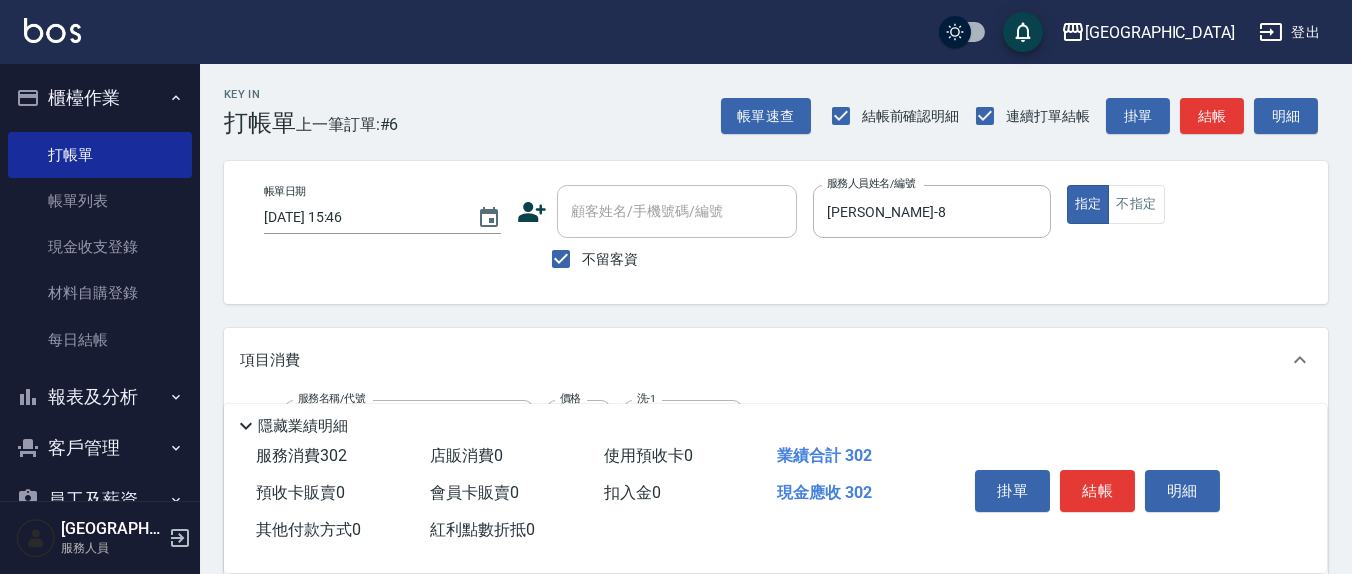 type on "200" 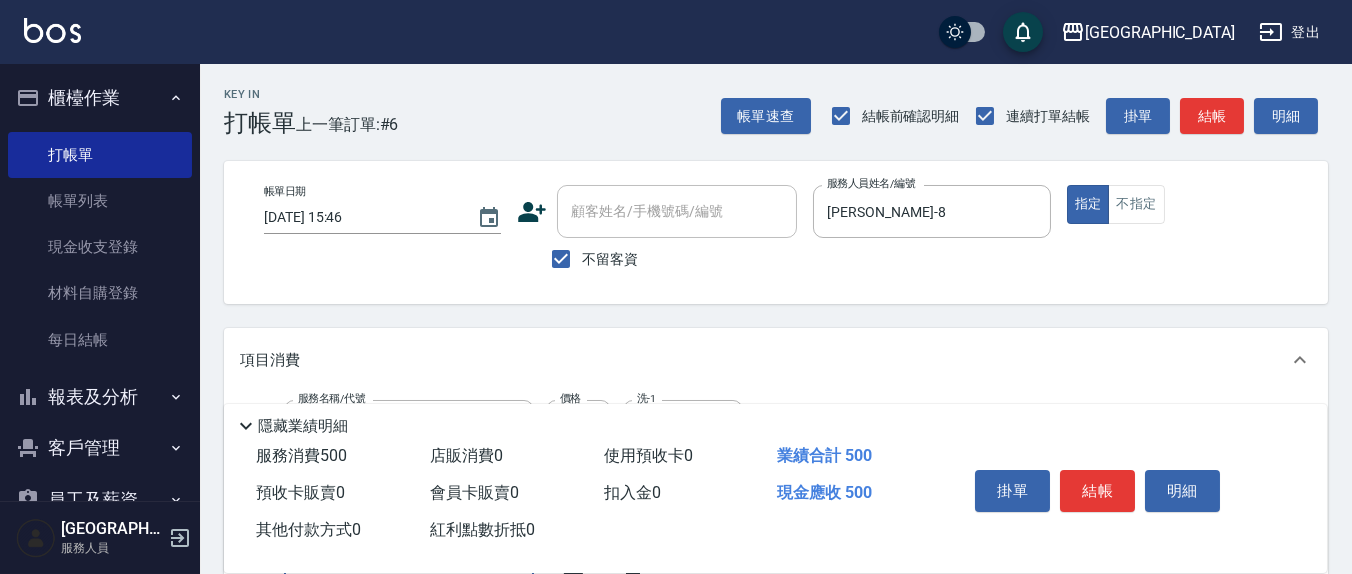 scroll, scrollTop: 26, scrollLeft: 0, axis: vertical 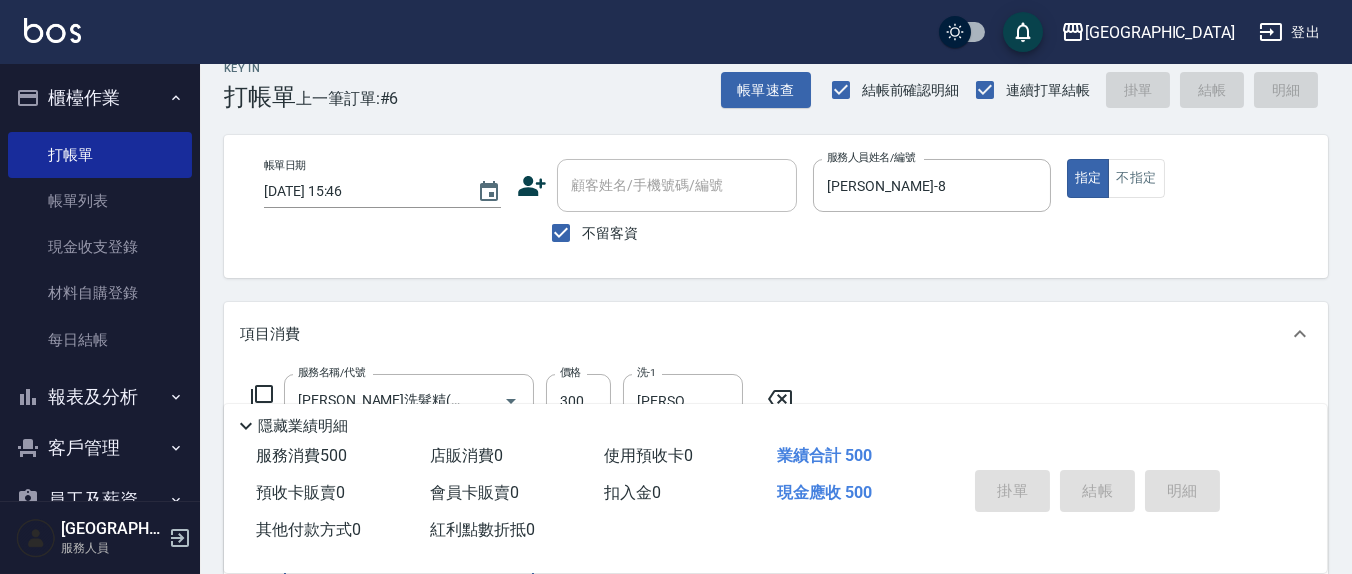 type on "2025/07/12 15:47" 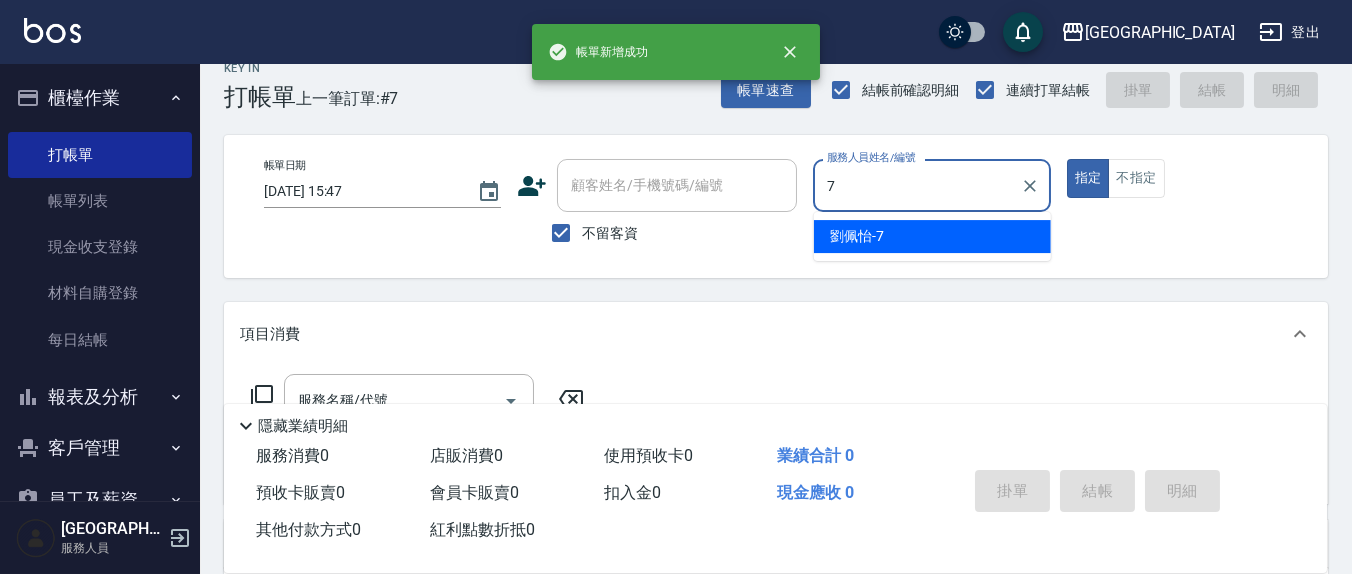 type on "劉佩怡-7" 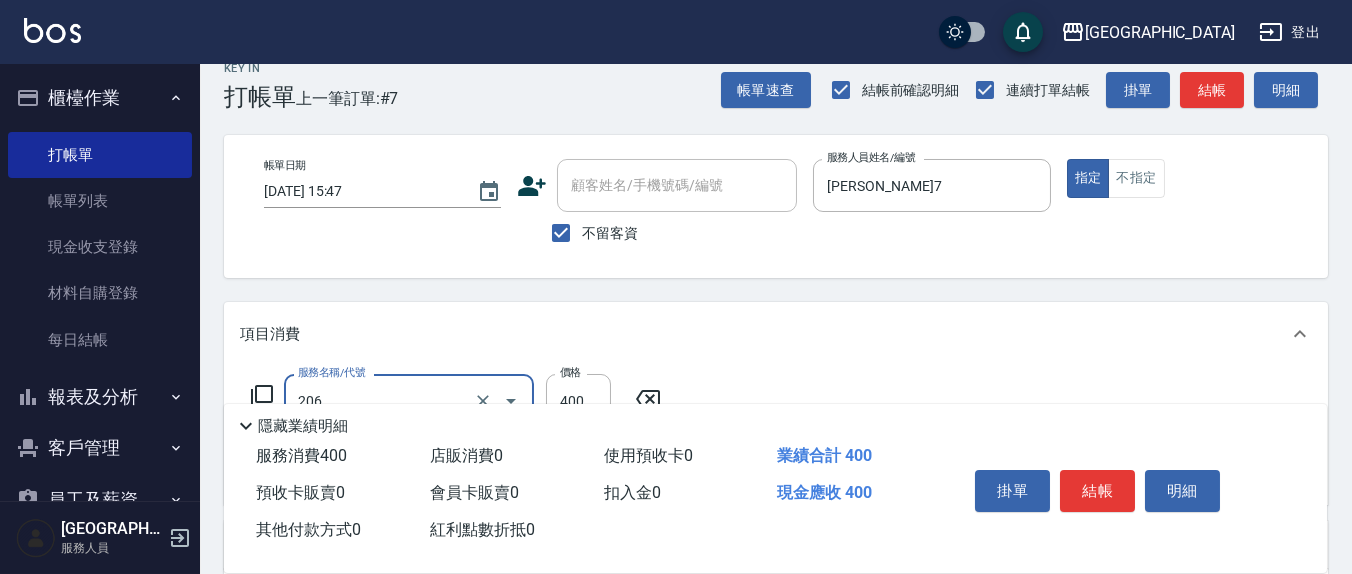 type on "健康洗(206)" 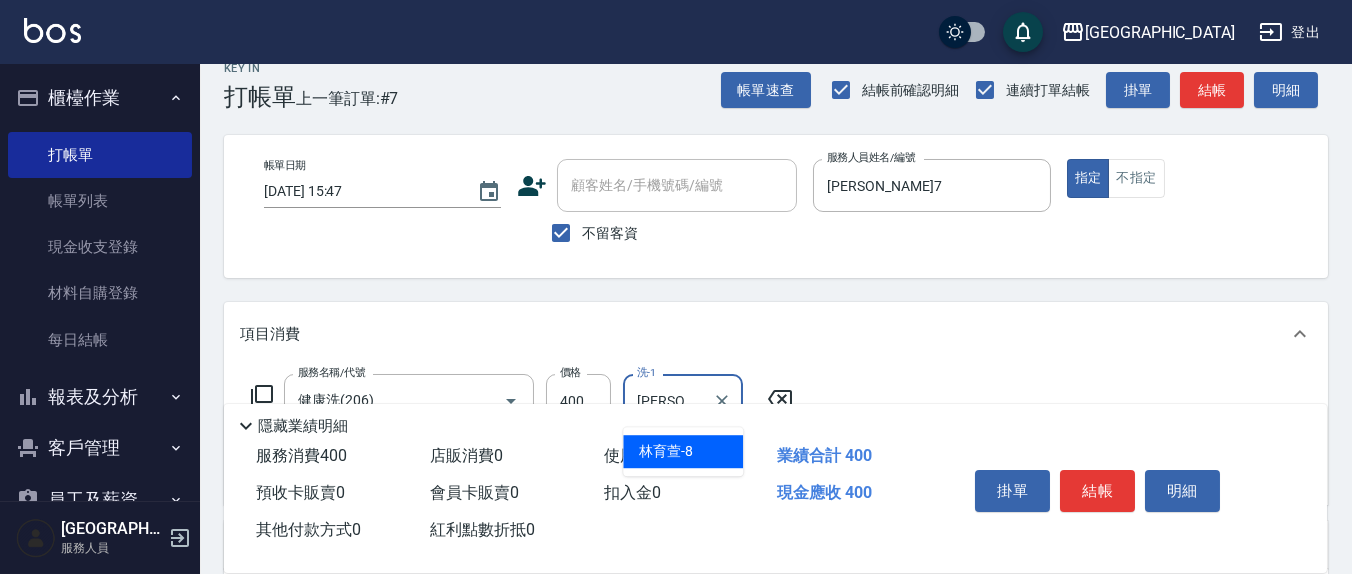 type on "[PERSON_NAME]-8" 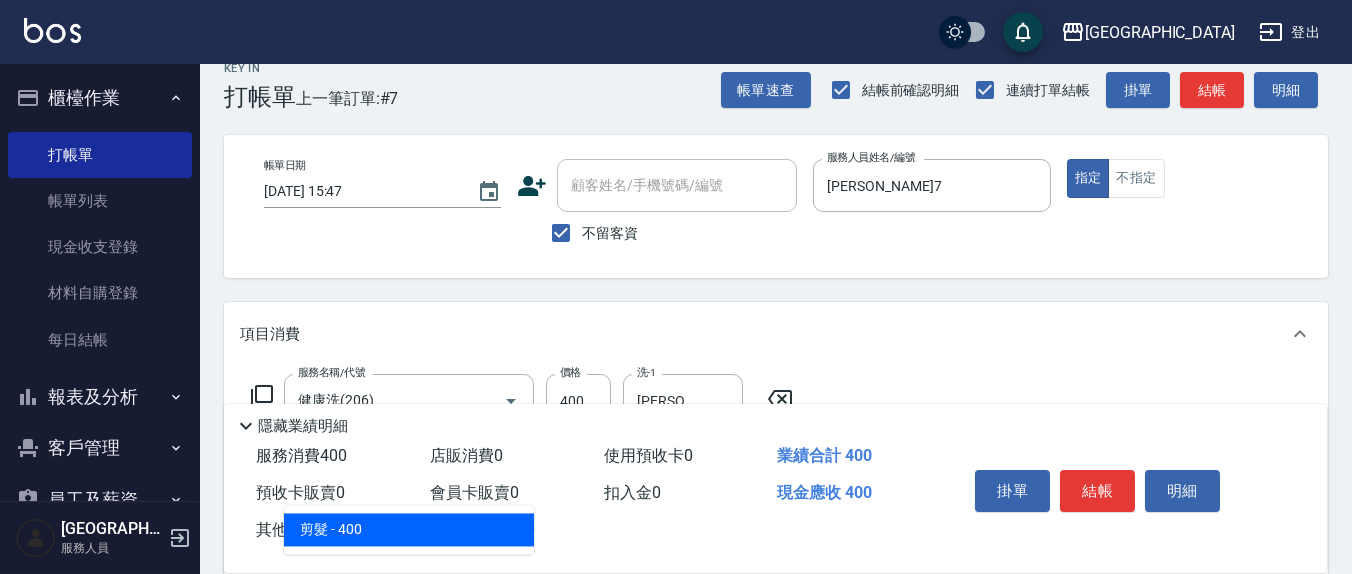 type on "剪髮(401)" 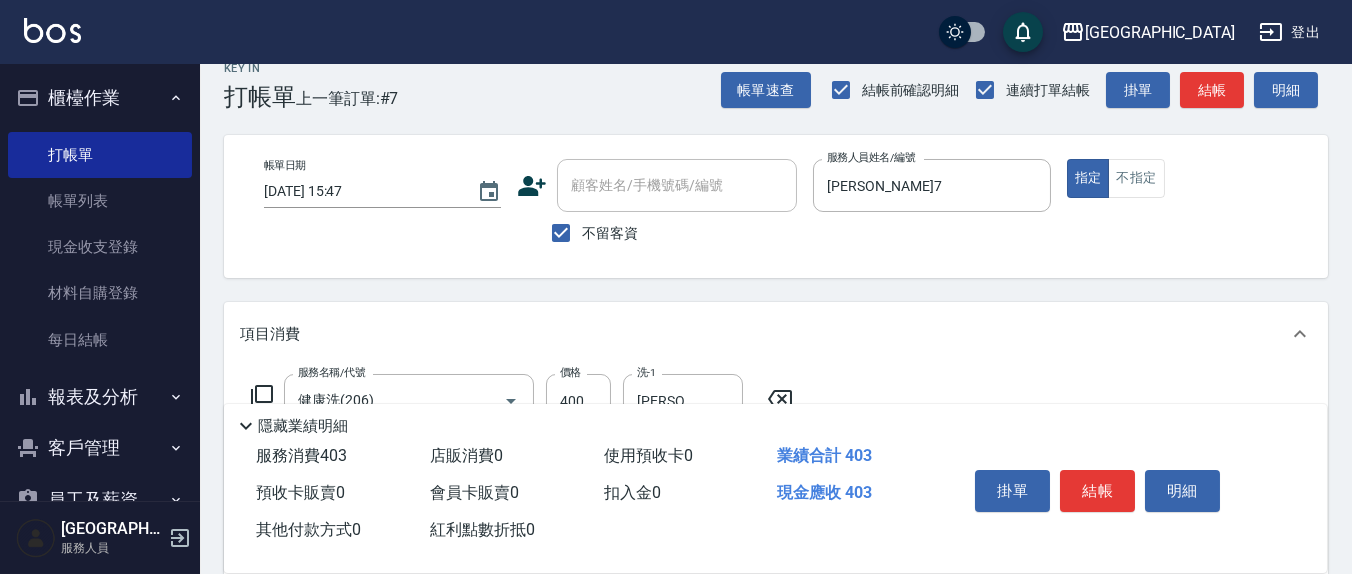 type on "300" 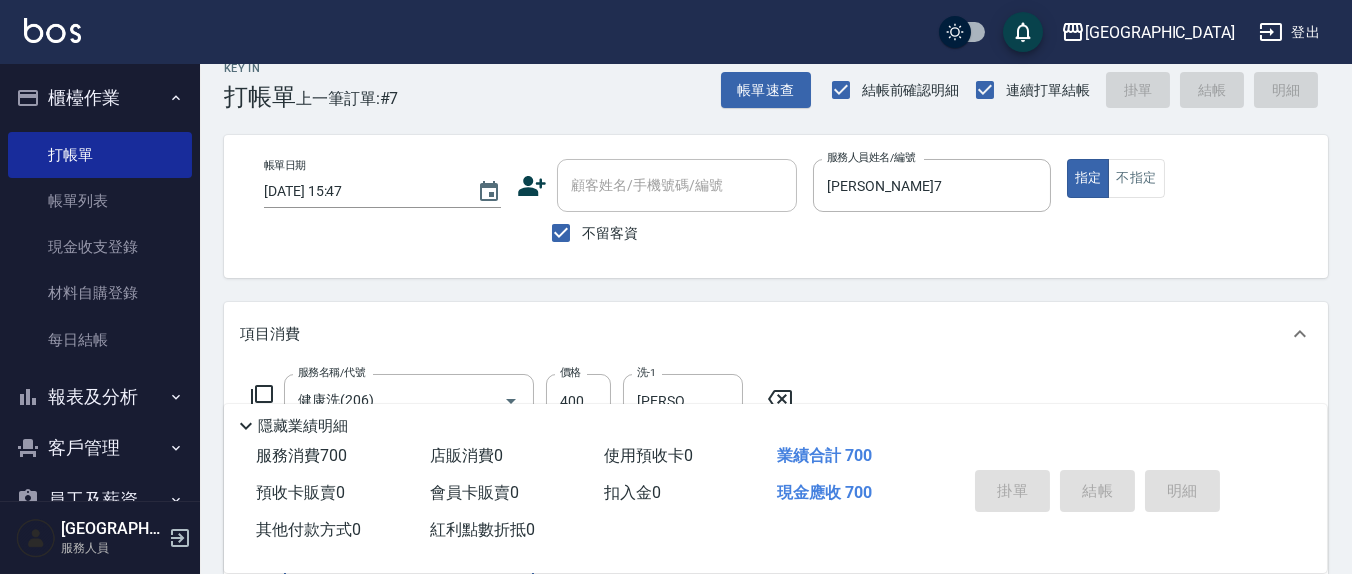 type 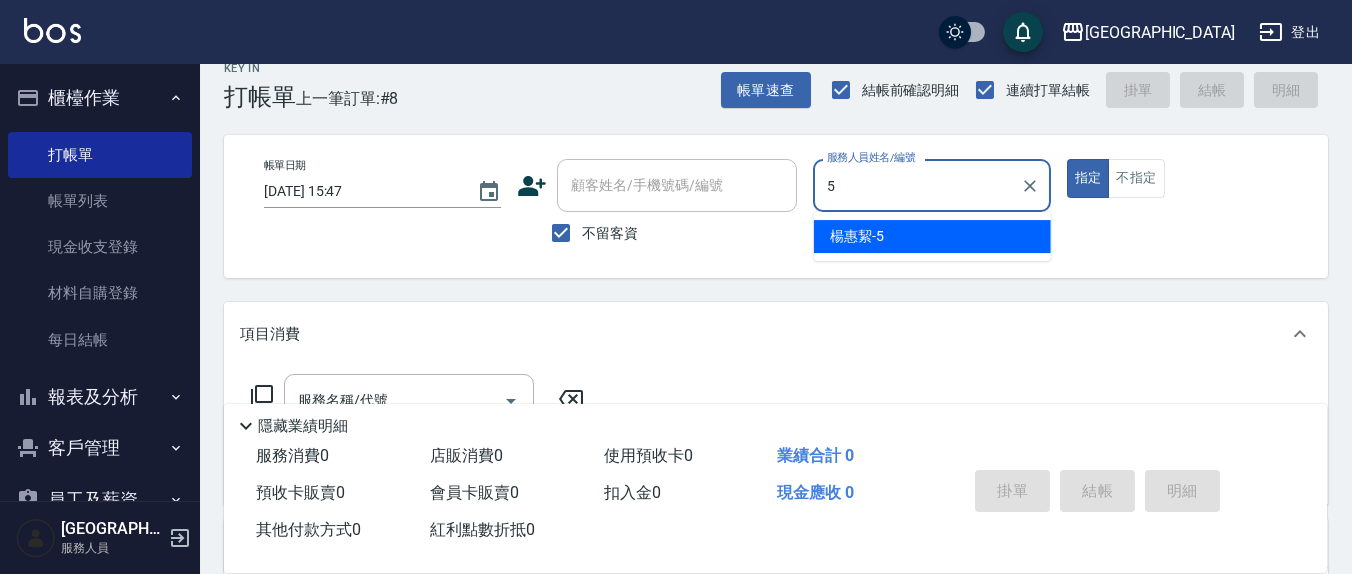 type on "楊惠絜-5" 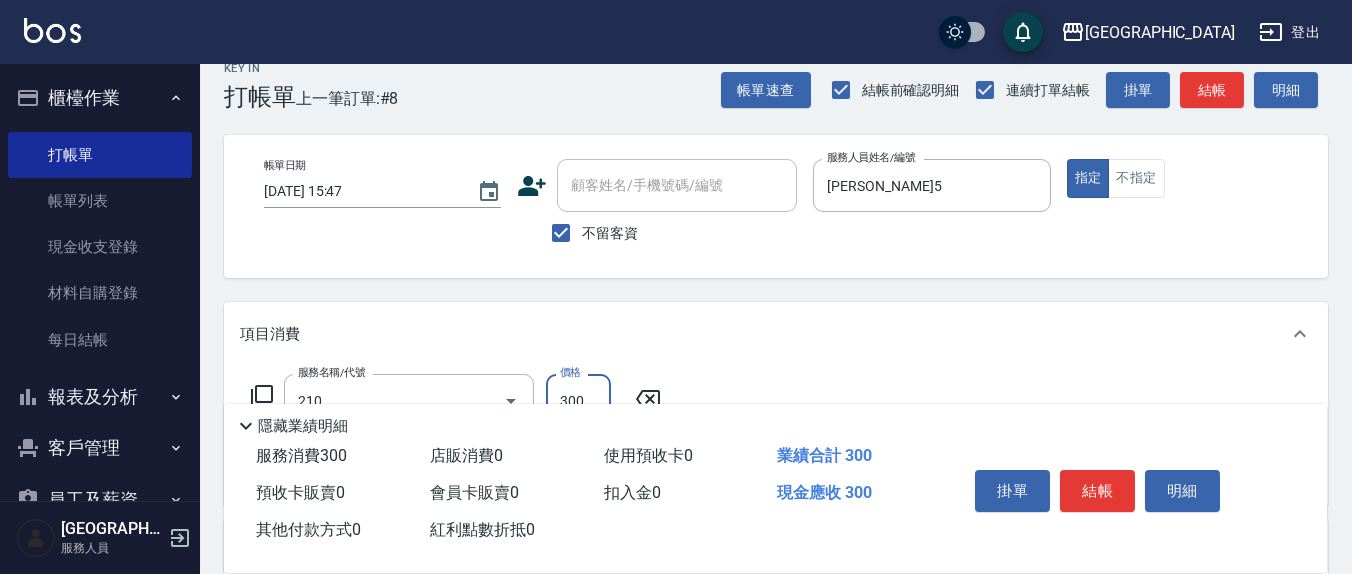 type on "歐娜洗髮精(210)" 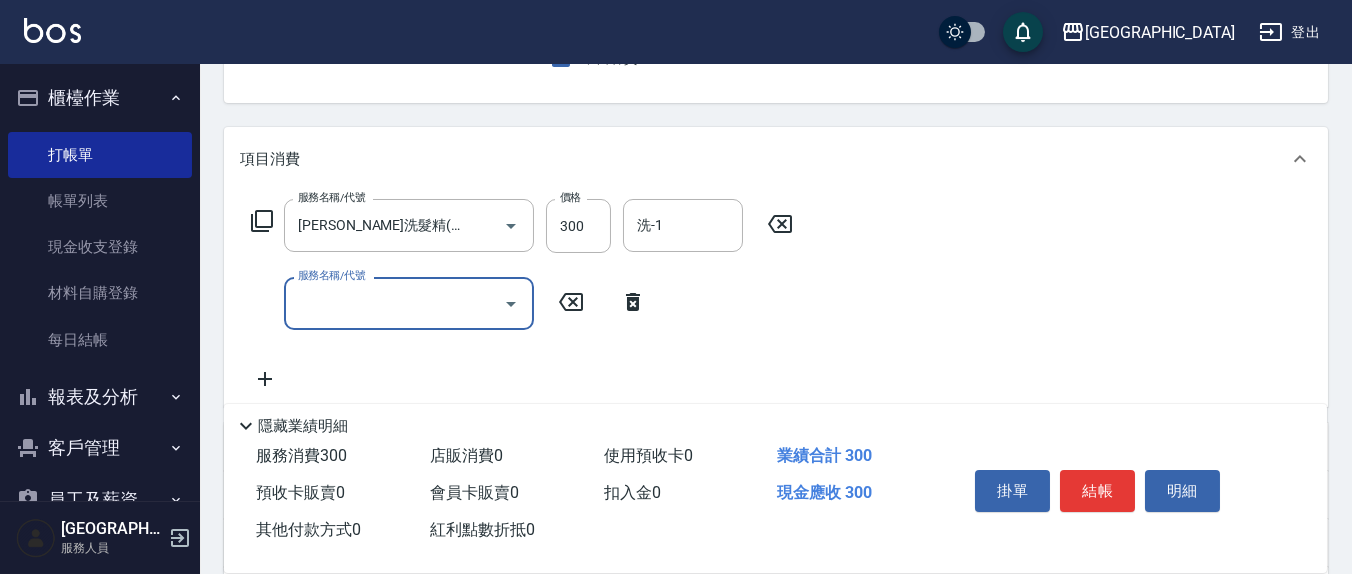 scroll, scrollTop: 234, scrollLeft: 0, axis: vertical 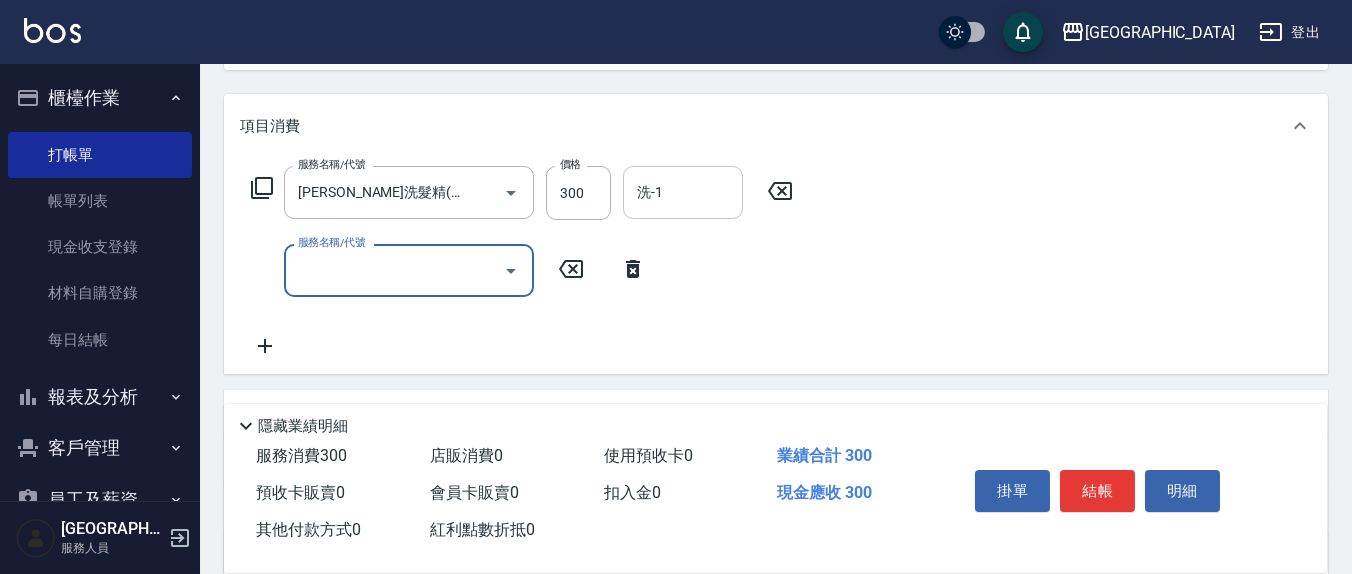 click on "洗-1" at bounding box center [683, 192] 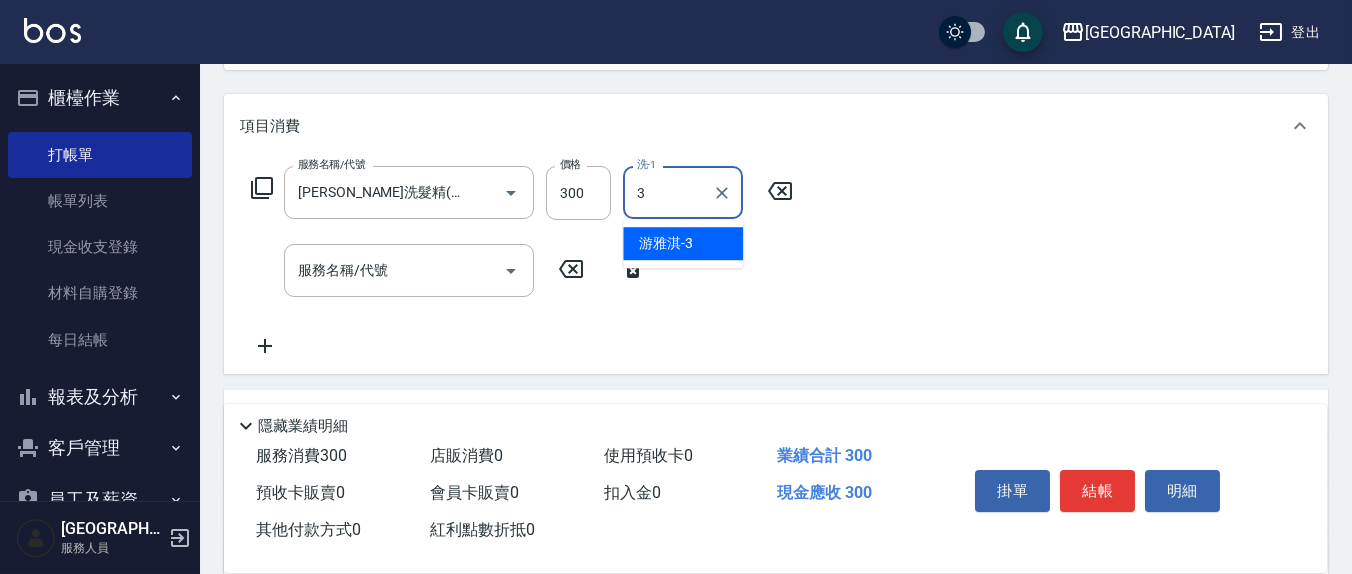 type on "游雅淇-3" 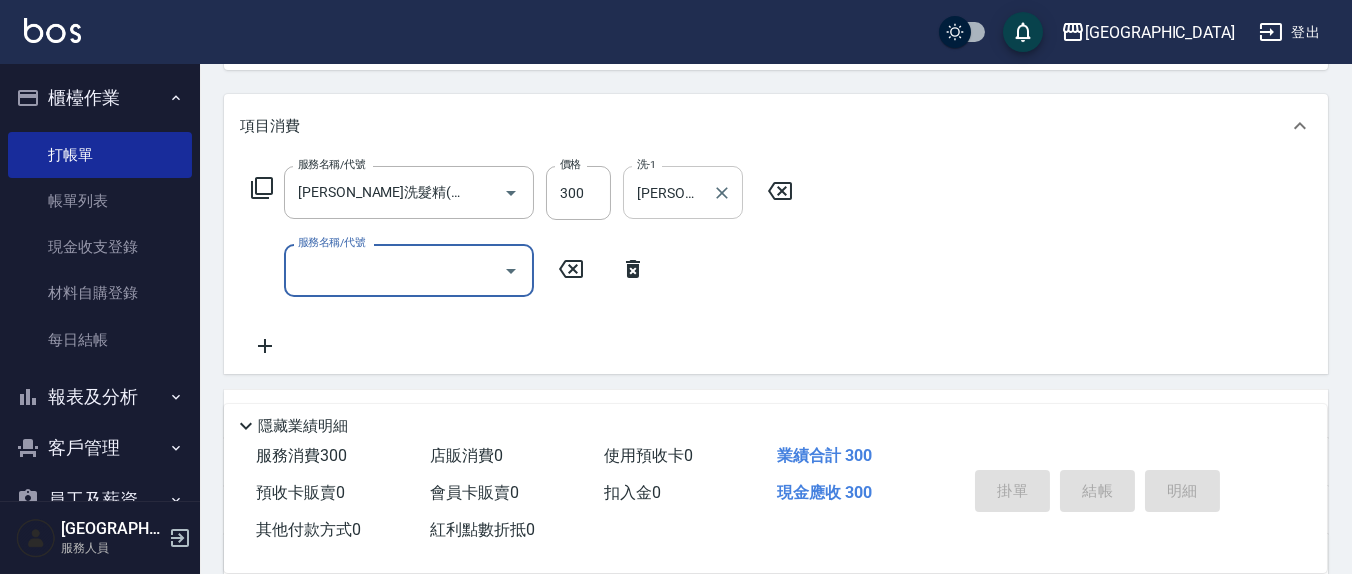 type 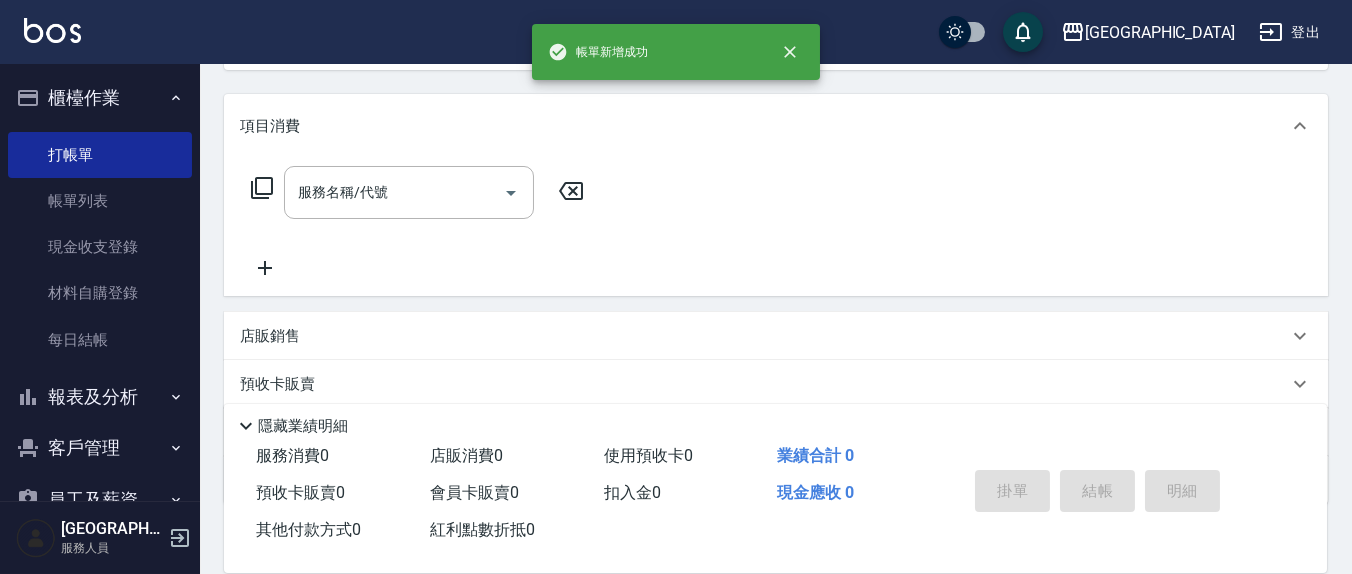 scroll, scrollTop: 0, scrollLeft: 0, axis: both 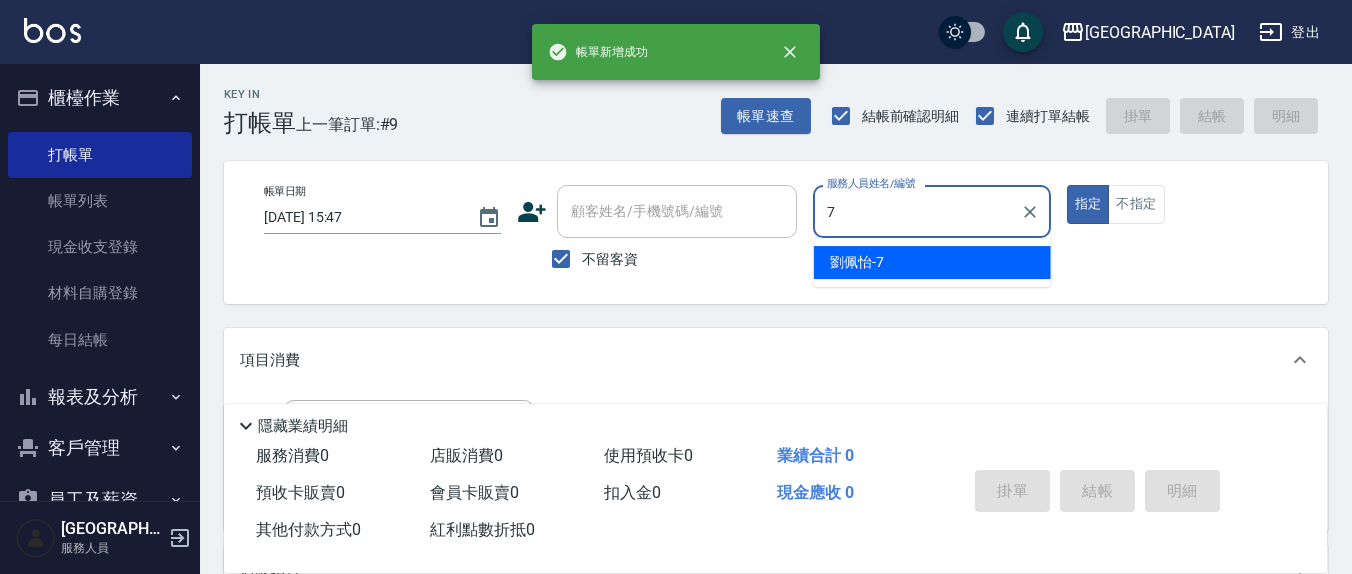 type on "劉佩怡-7" 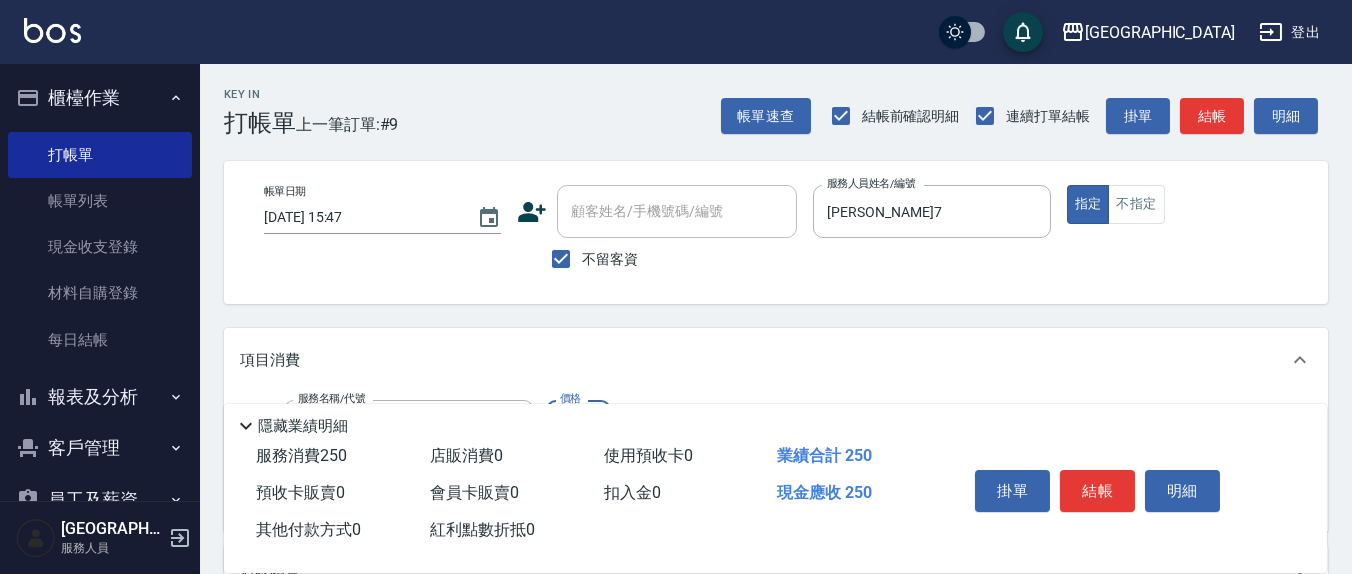 type on "洗髮(201)" 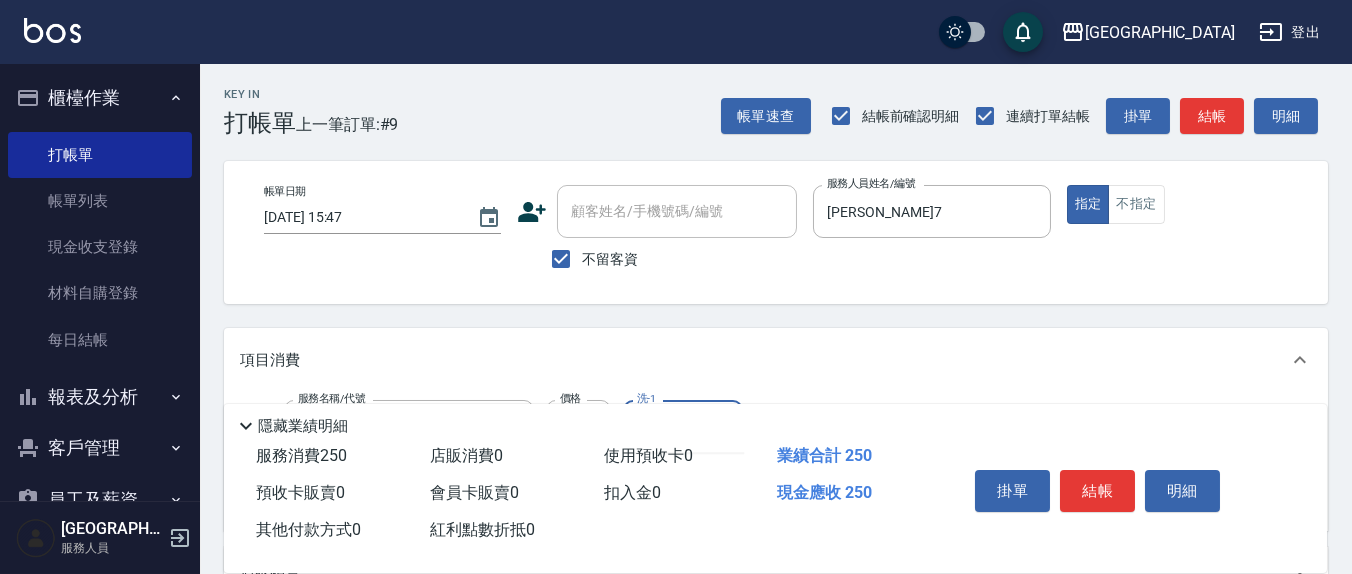 type on "鄭玉蔓-22" 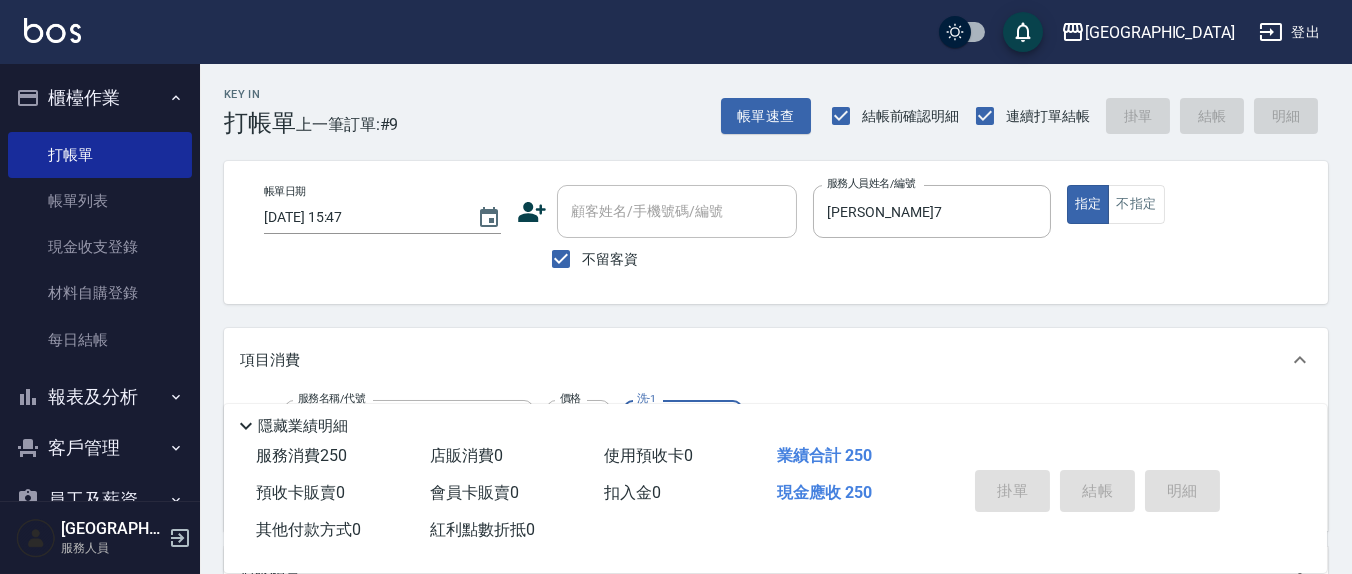 type 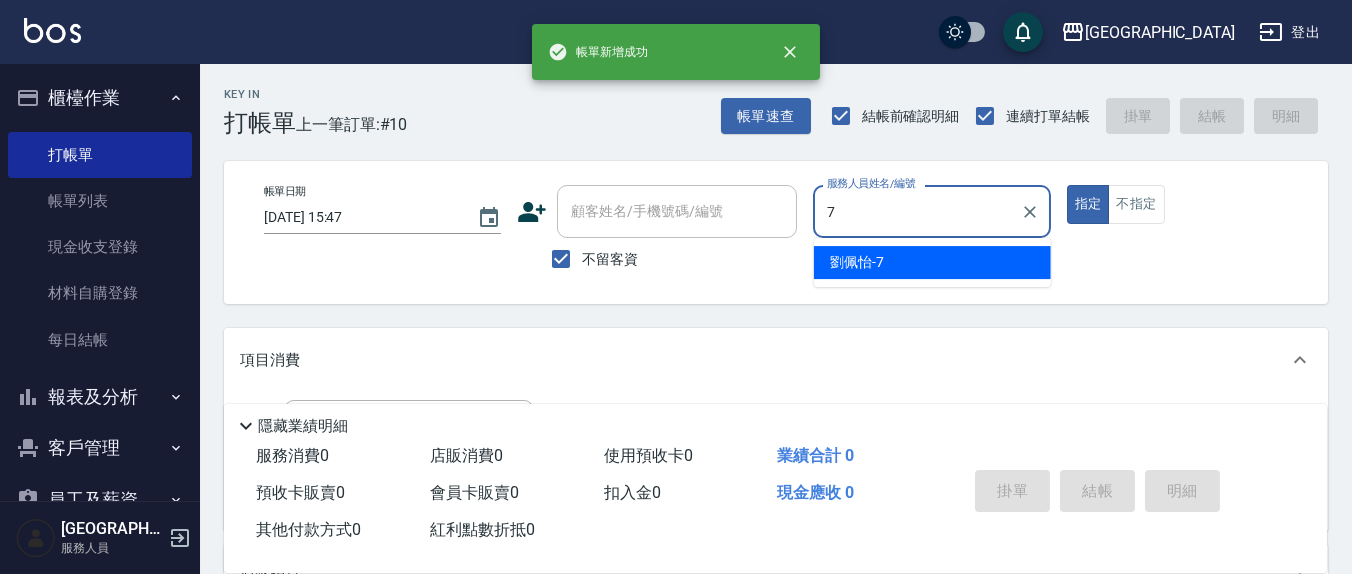 type on "劉佩怡-7" 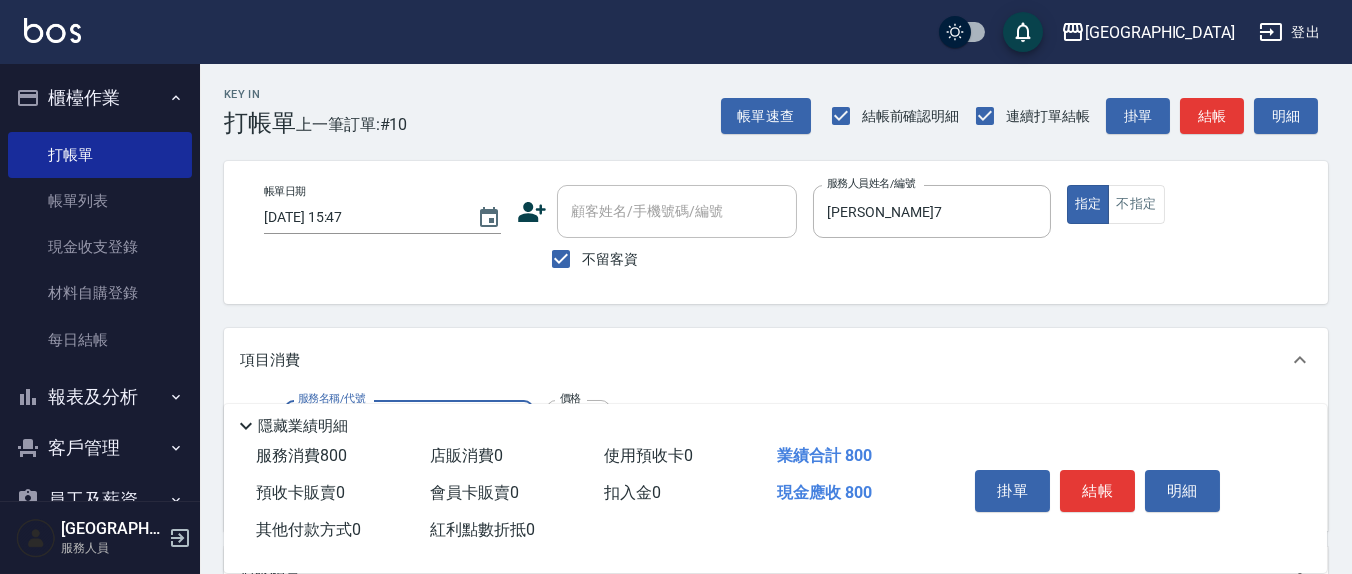 type on "清潔洗(207)" 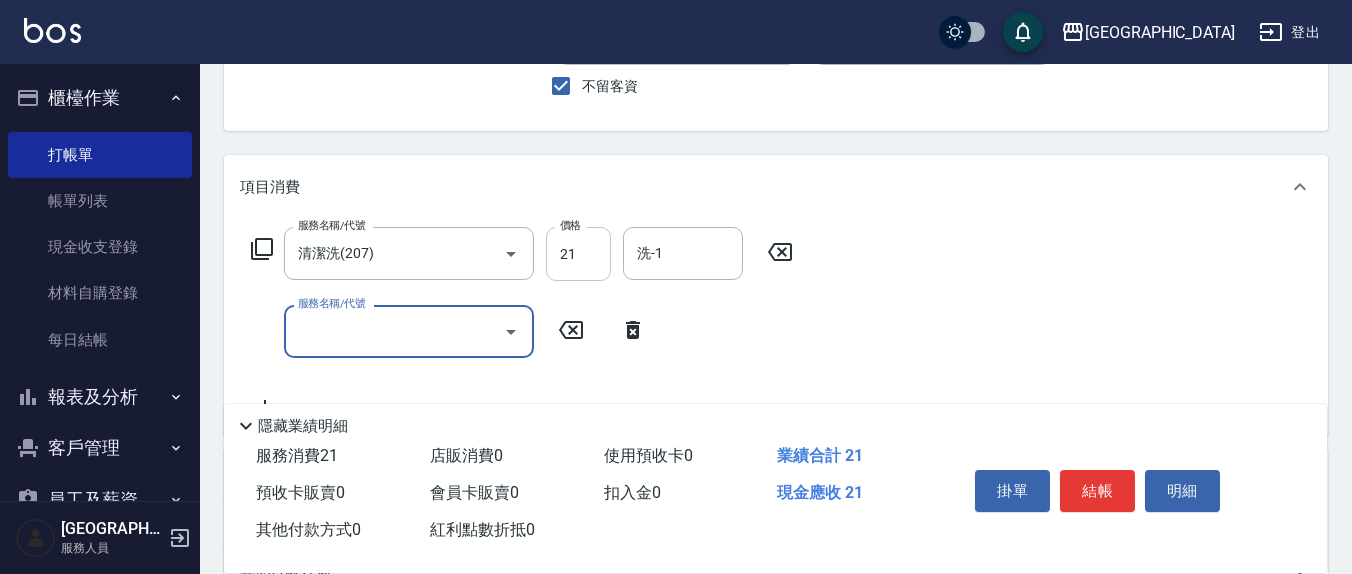 scroll, scrollTop: 208, scrollLeft: 0, axis: vertical 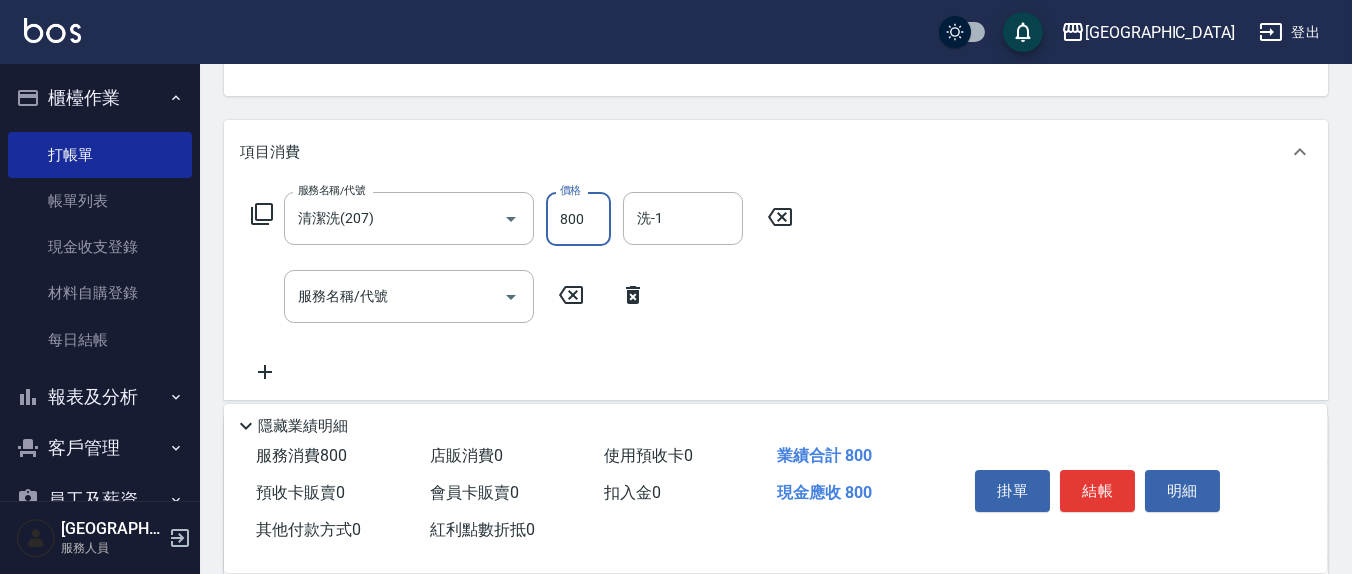 type on "800" 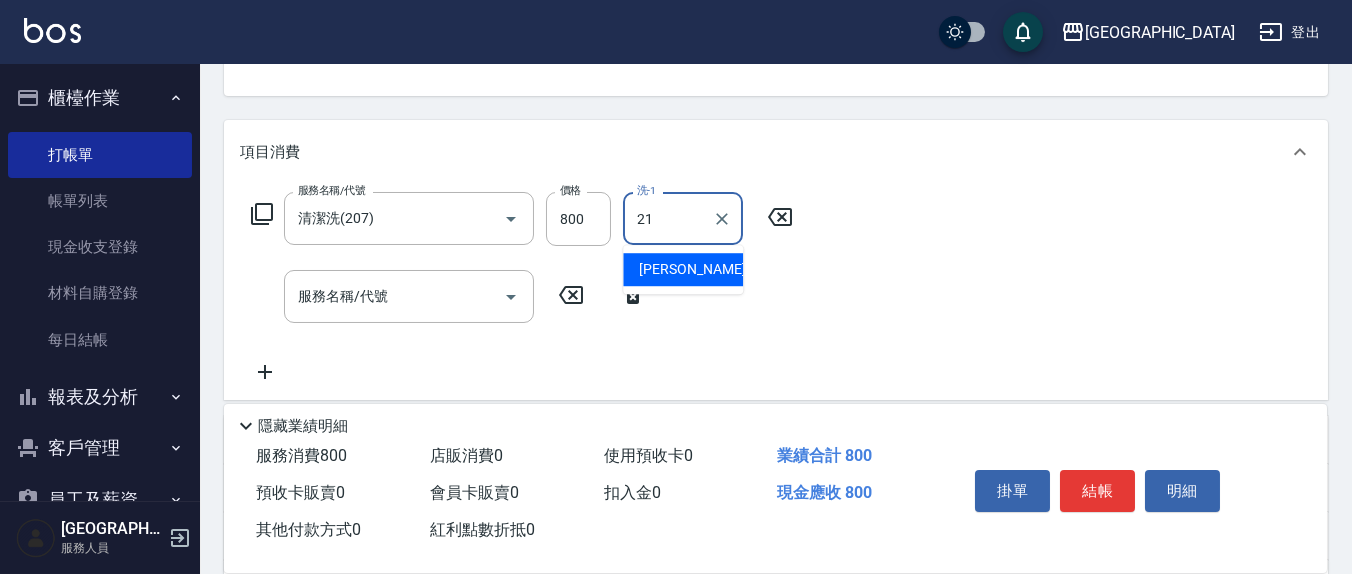 type on "[PERSON_NAME]-21" 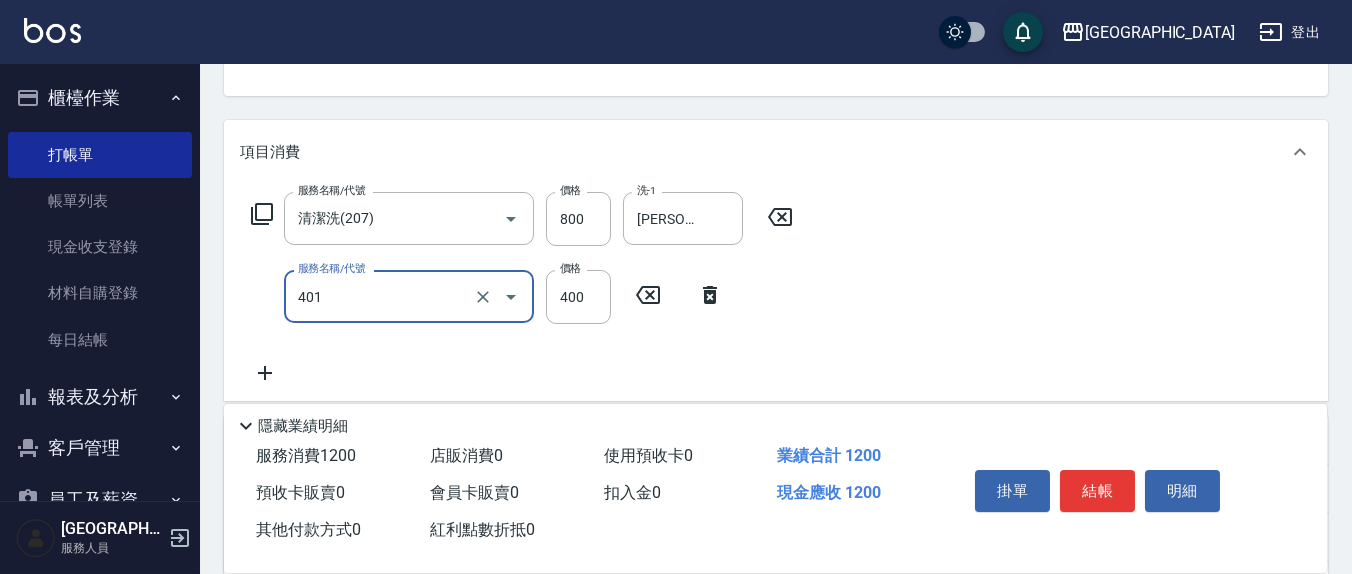 type on "剪髮(401)" 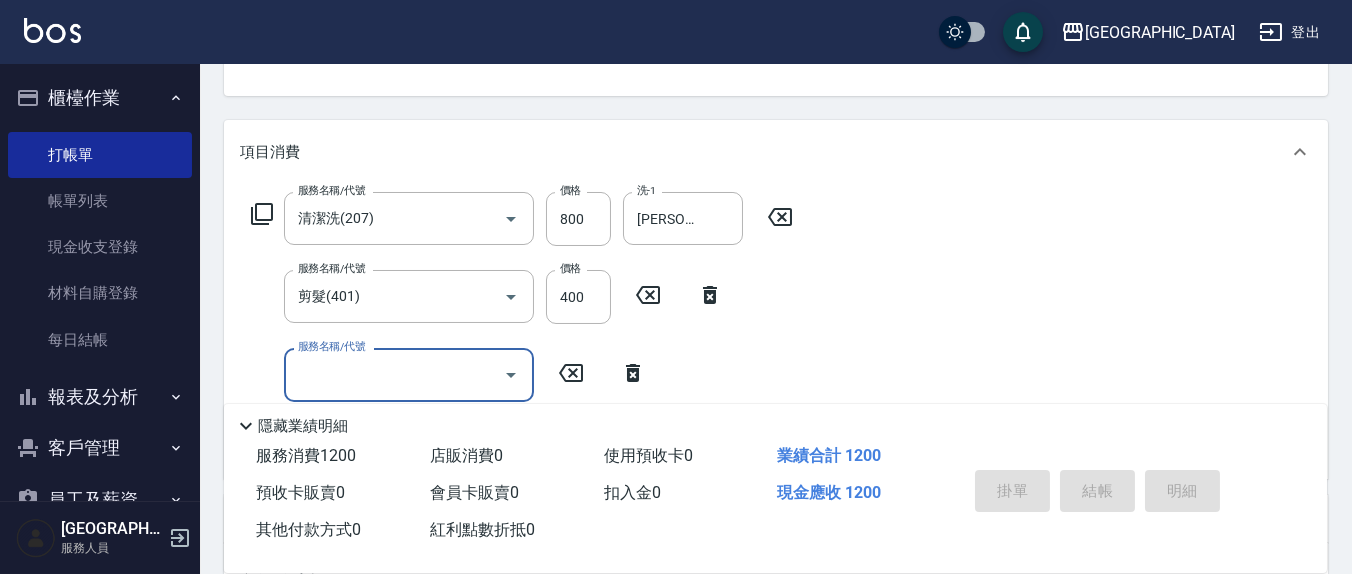 type 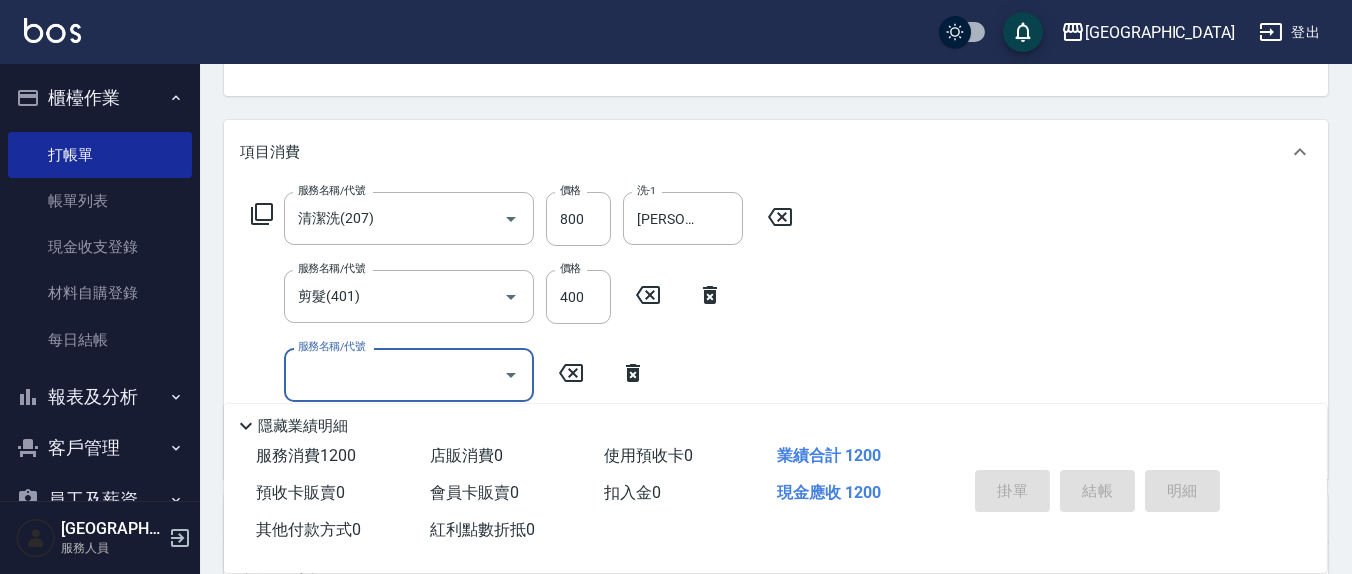 type 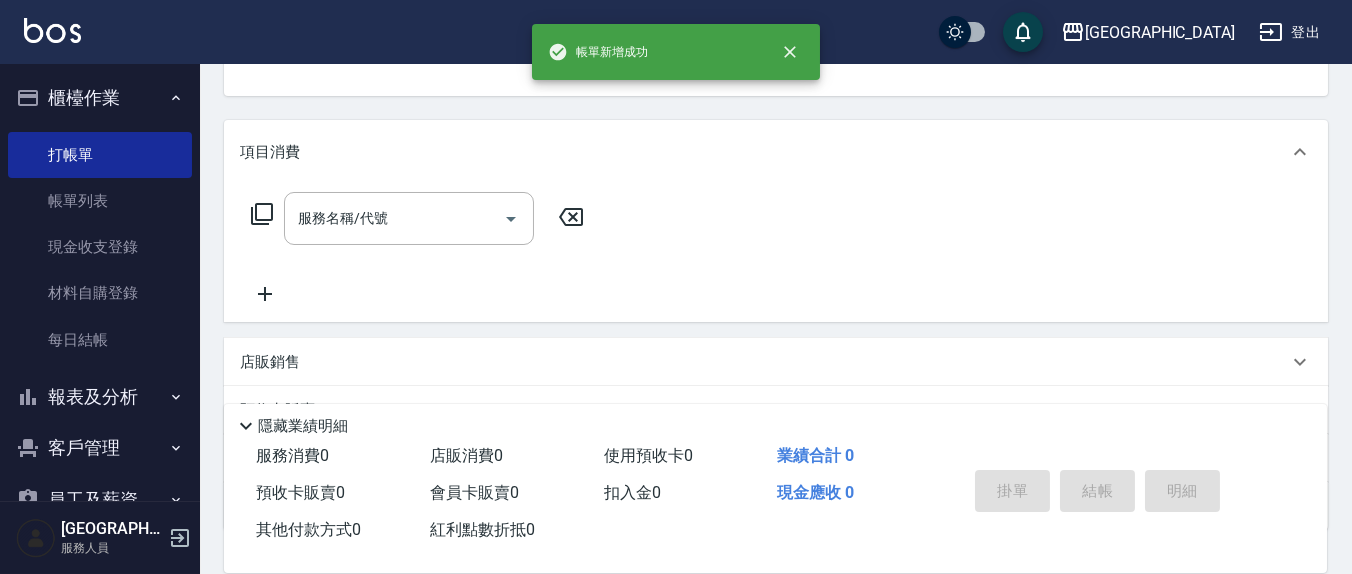 scroll, scrollTop: 193, scrollLeft: 0, axis: vertical 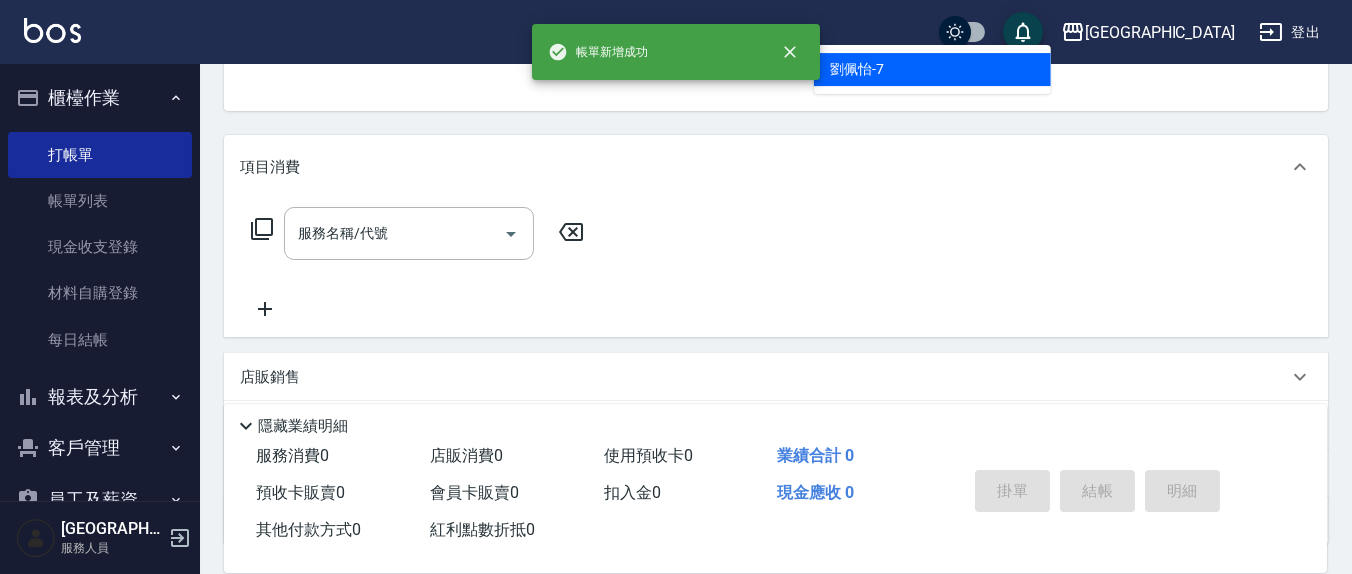 type on "劉佩怡-7" 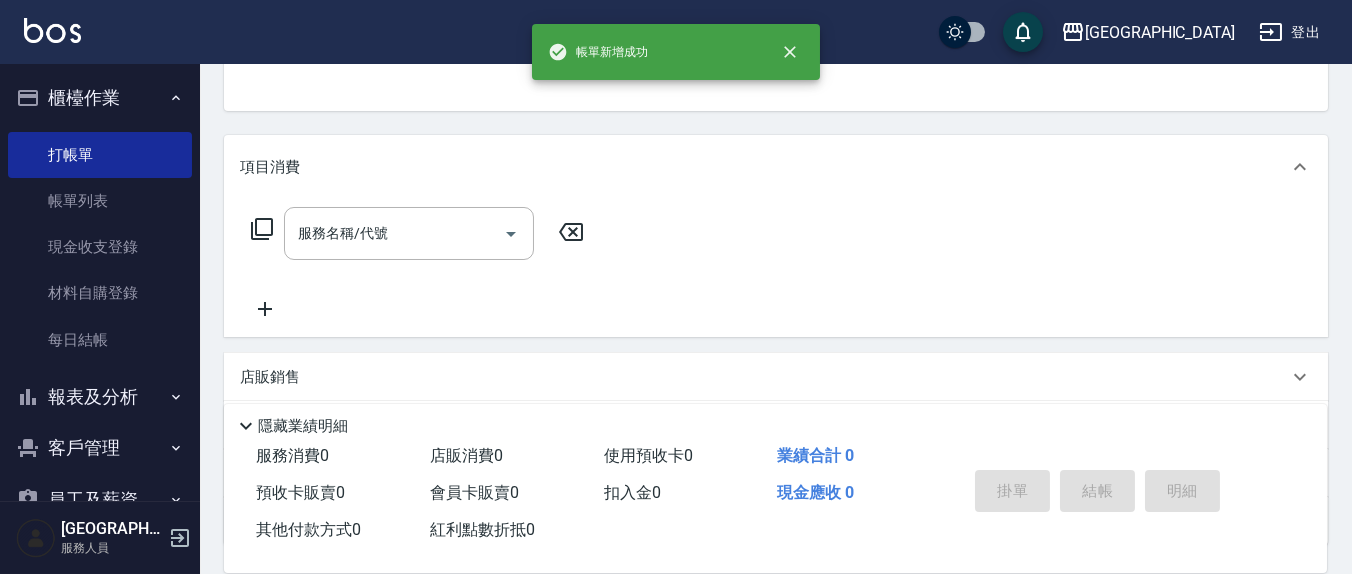 scroll, scrollTop: 185, scrollLeft: 0, axis: vertical 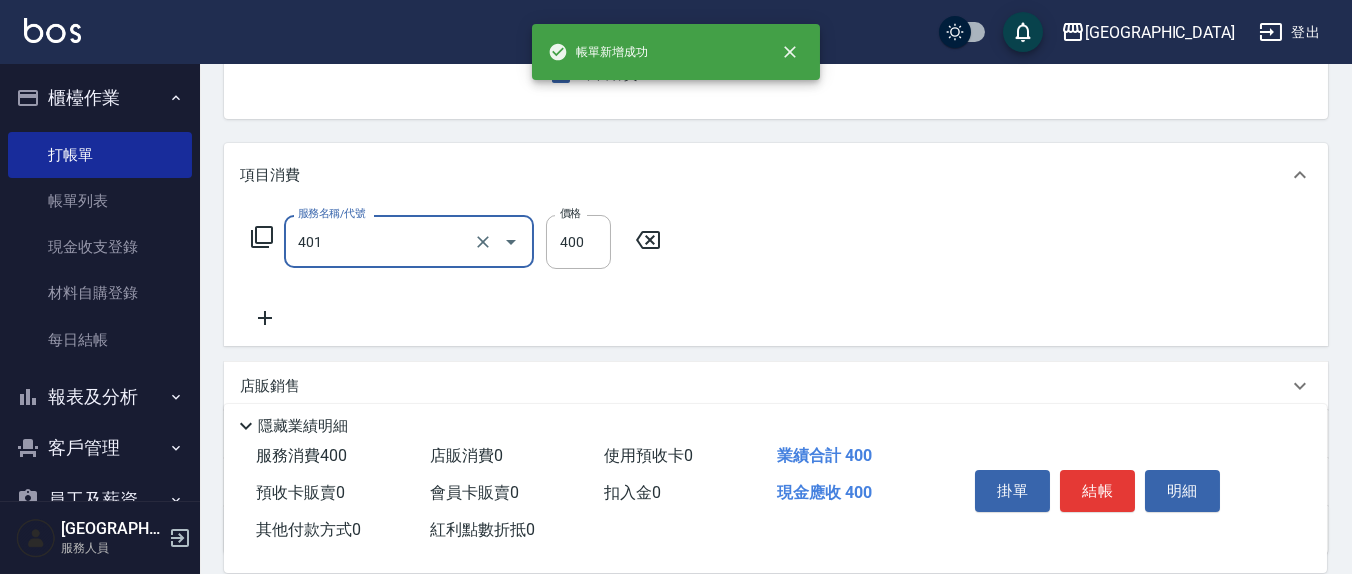 type on "剪髮(401)" 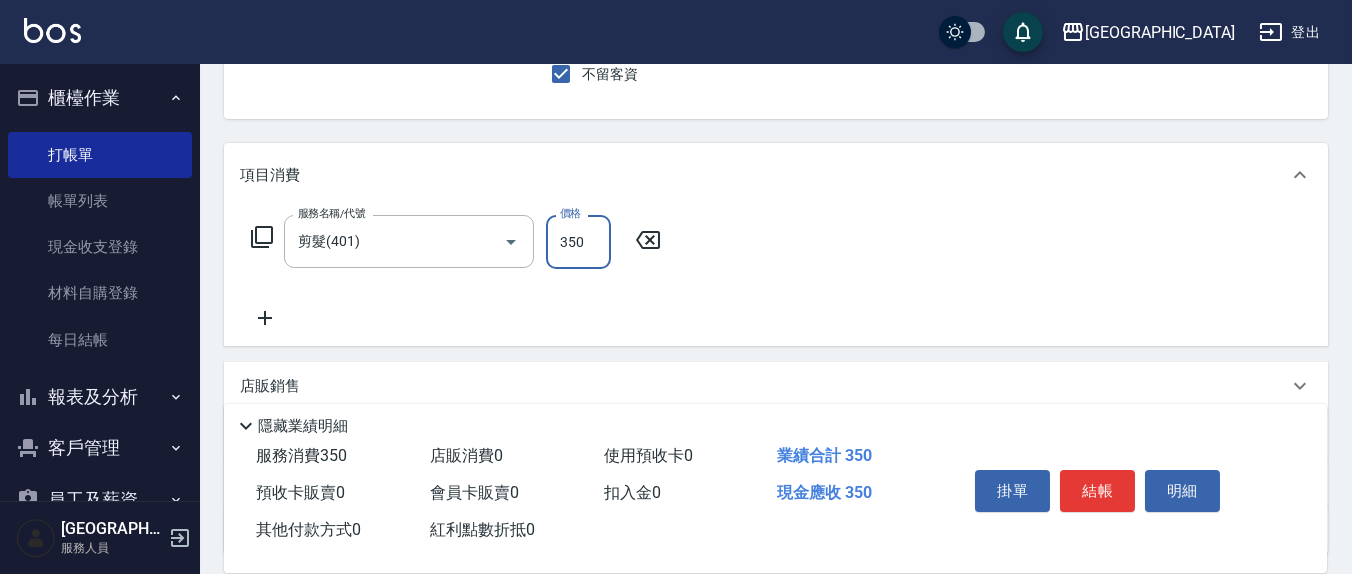 type on "350" 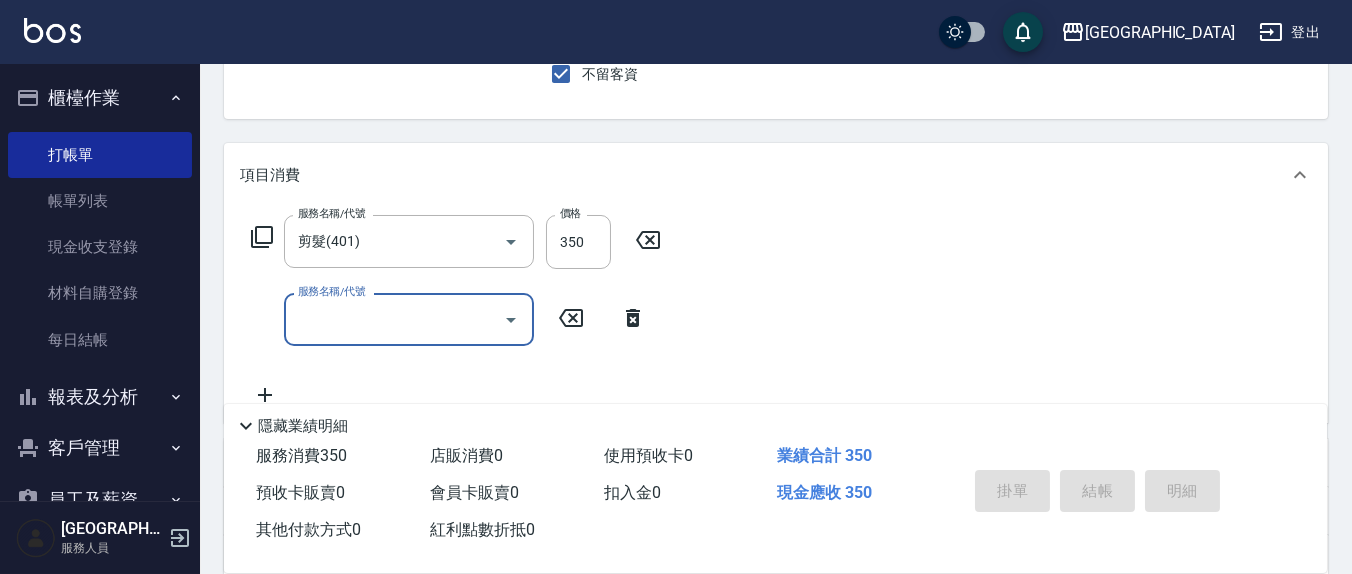 type on "2025/07/12 15:48" 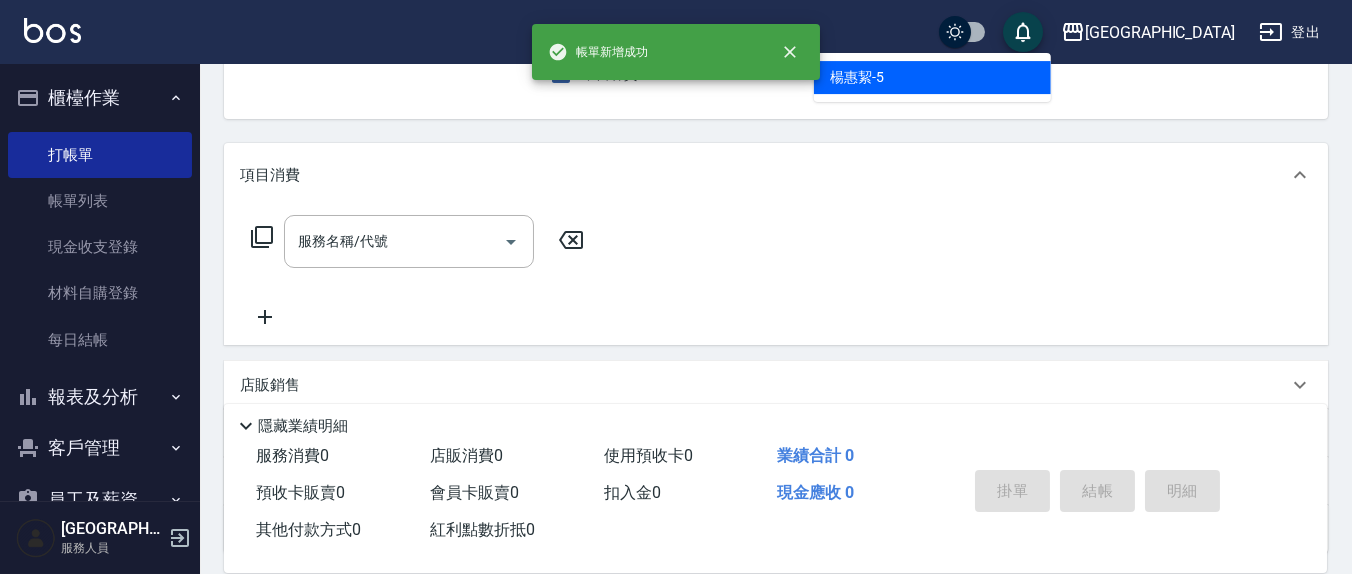 type on "楊惠絜-5" 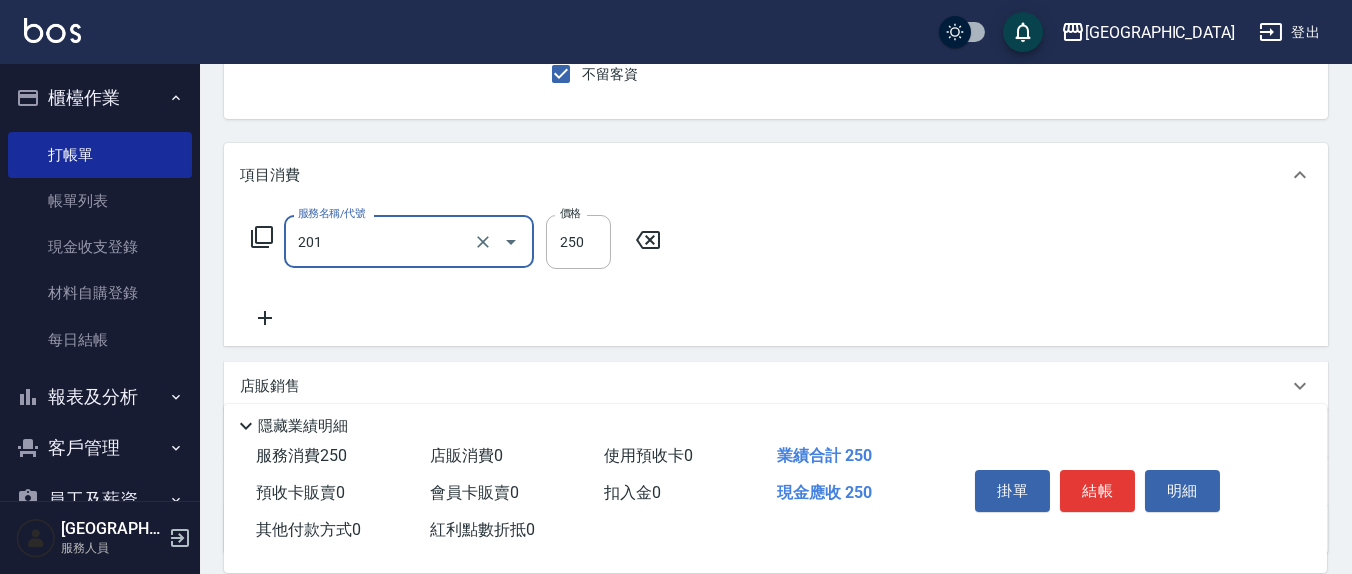 type on "洗髮(201)" 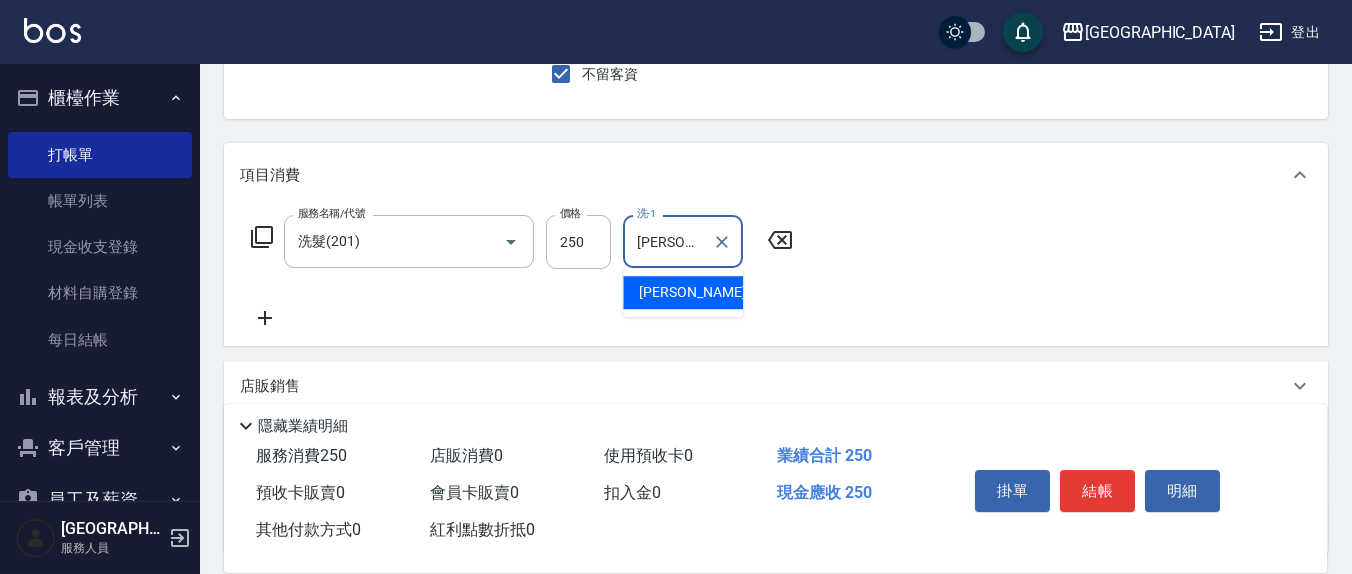 type on "鄭玉蔓-22" 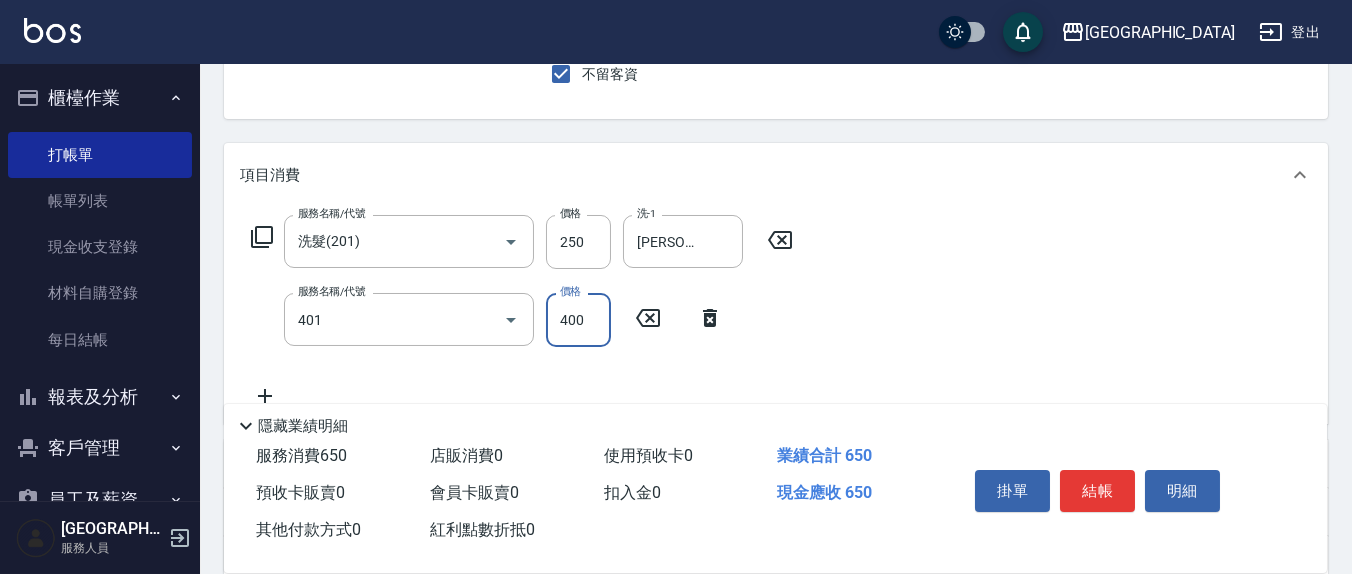 type on "剪髮(401)" 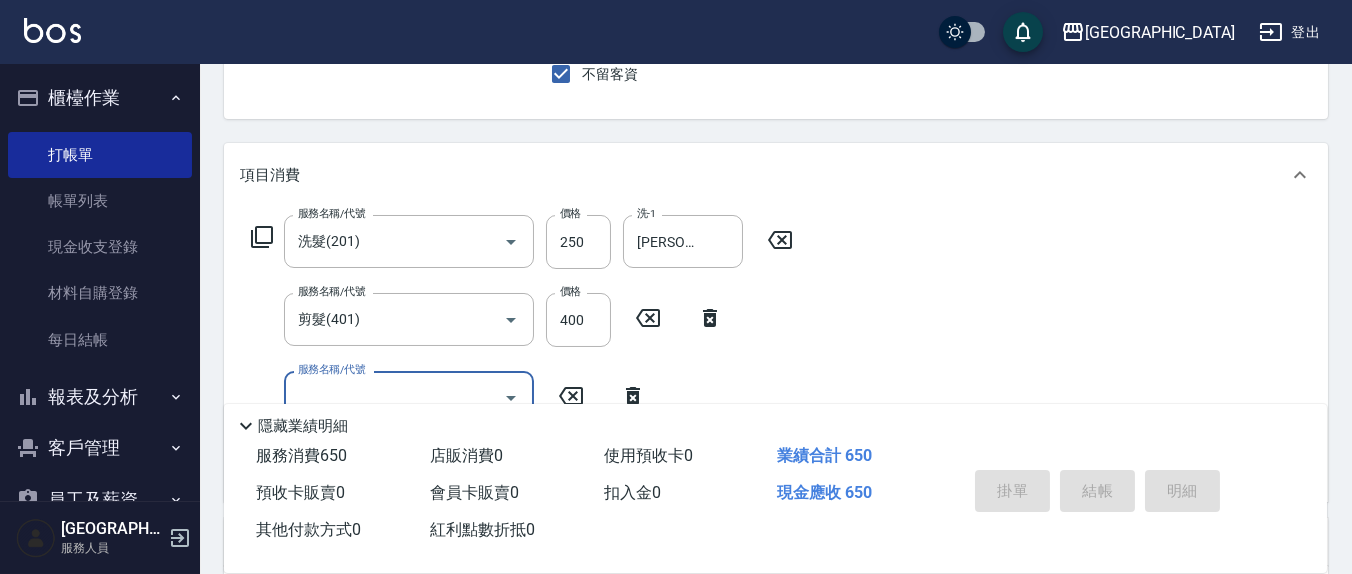 type 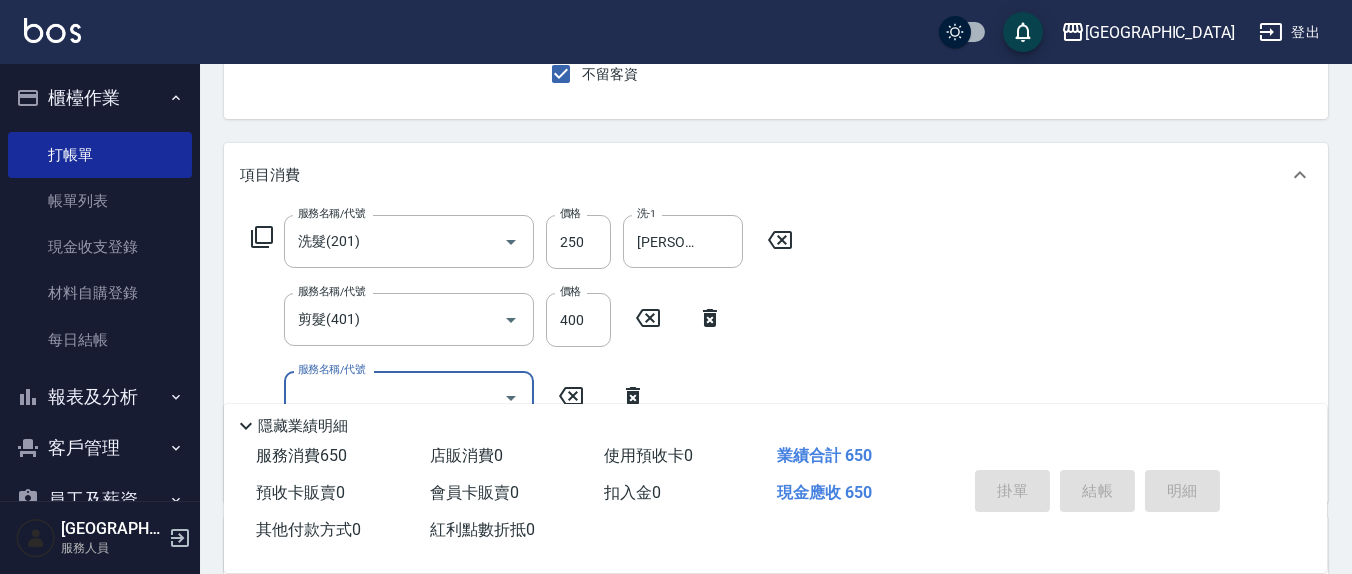 type 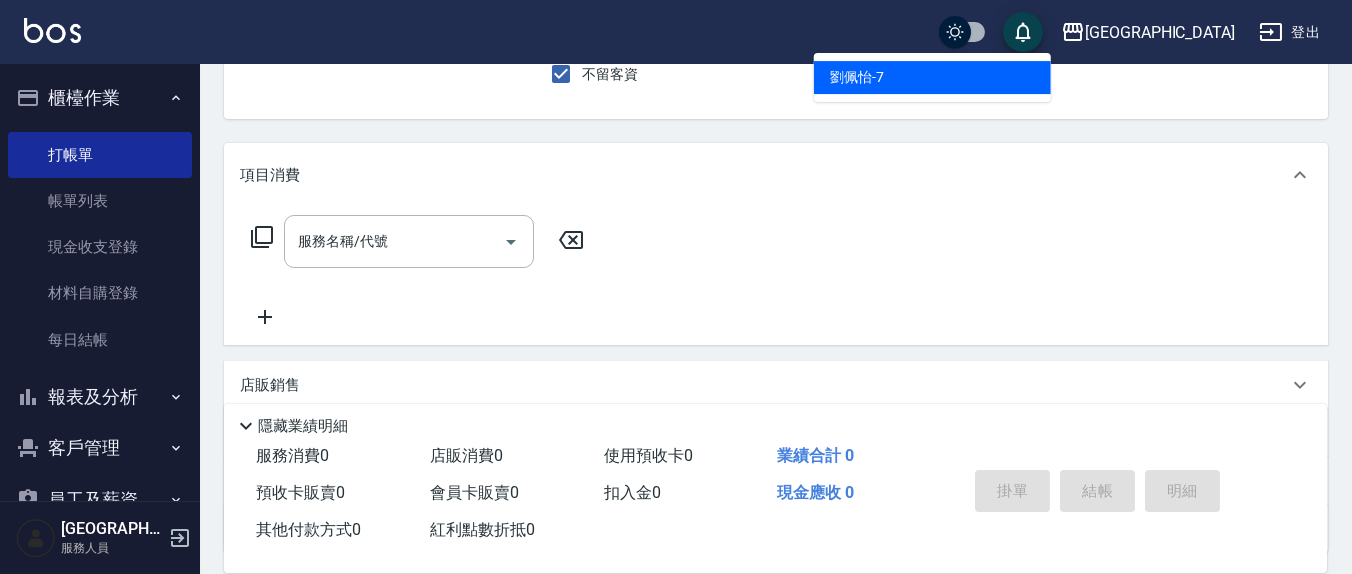 type on "劉佩怡-7" 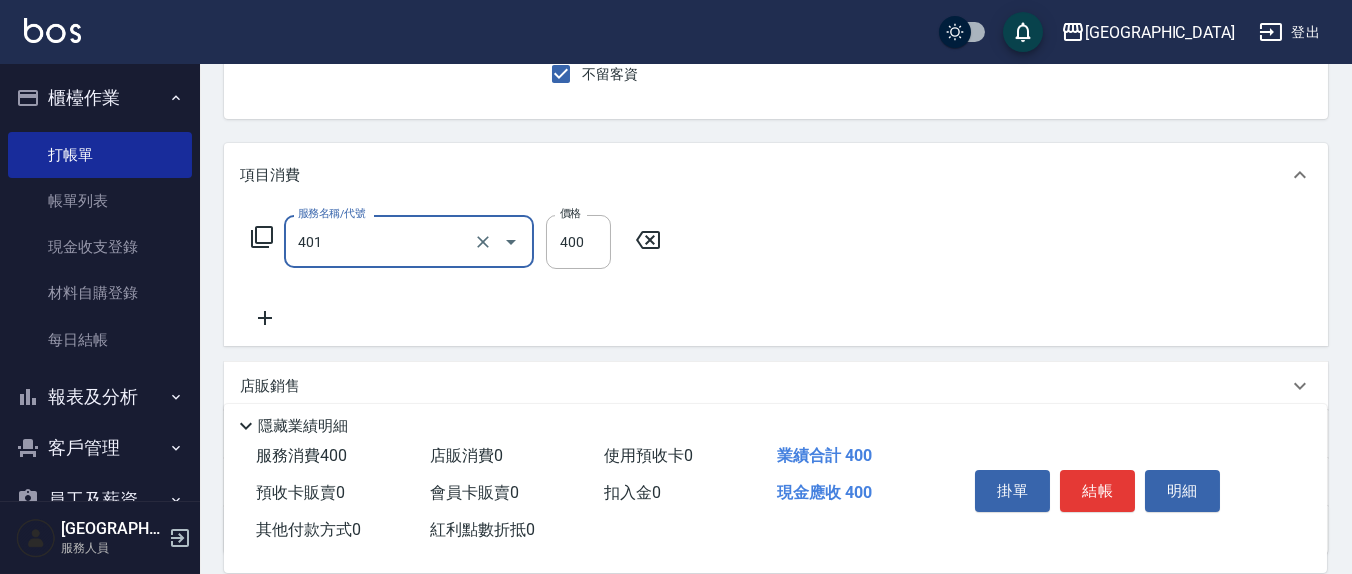 type on "剪髮(401)" 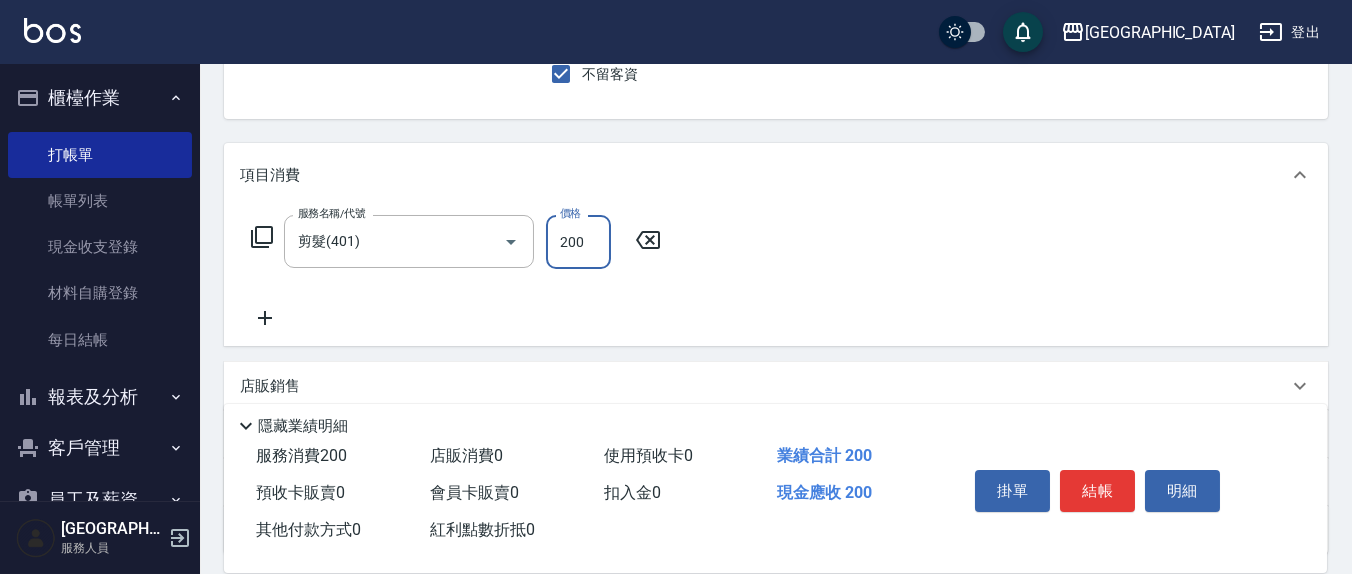 type on "200" 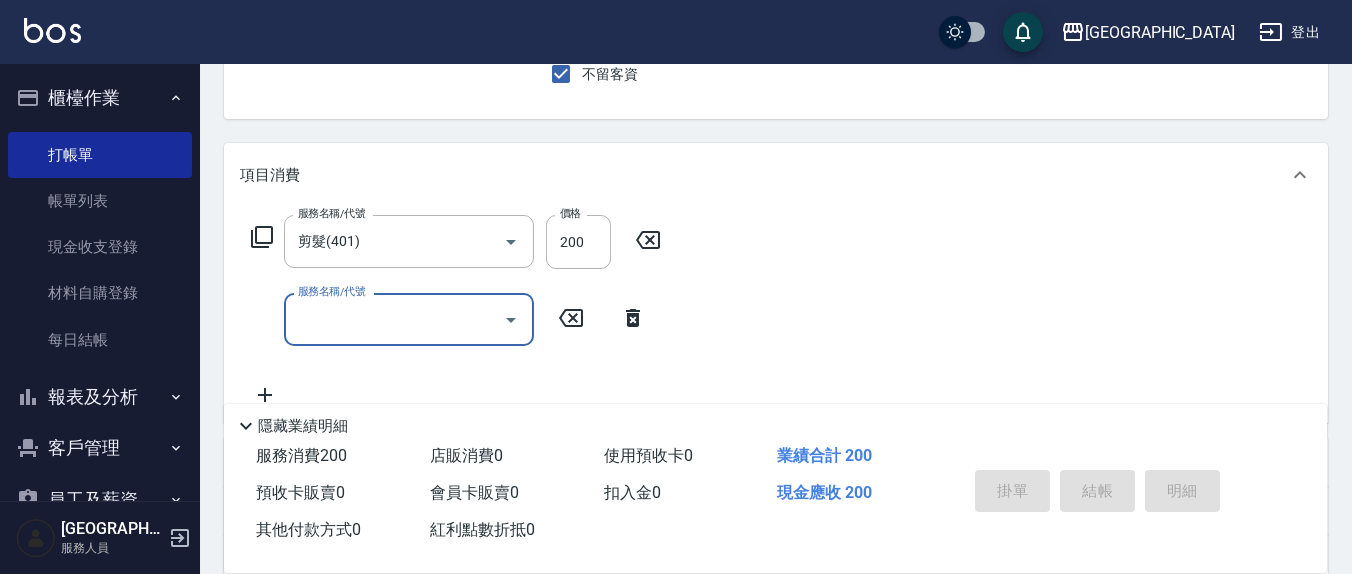 type 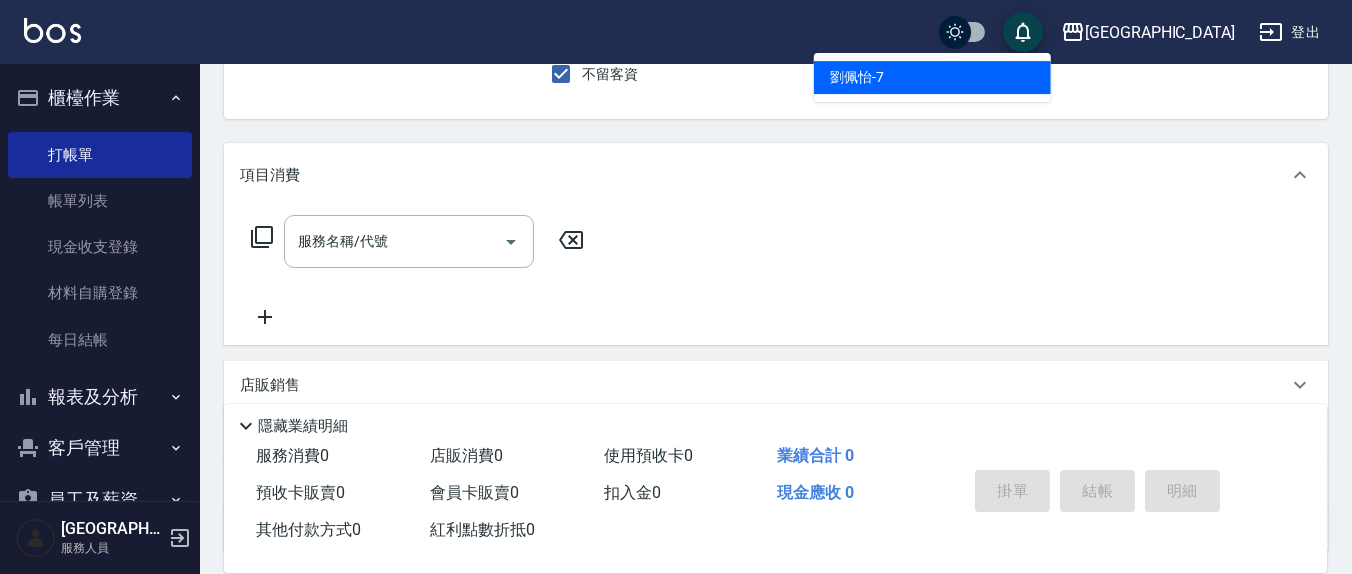 type on "劉佩怡-7" 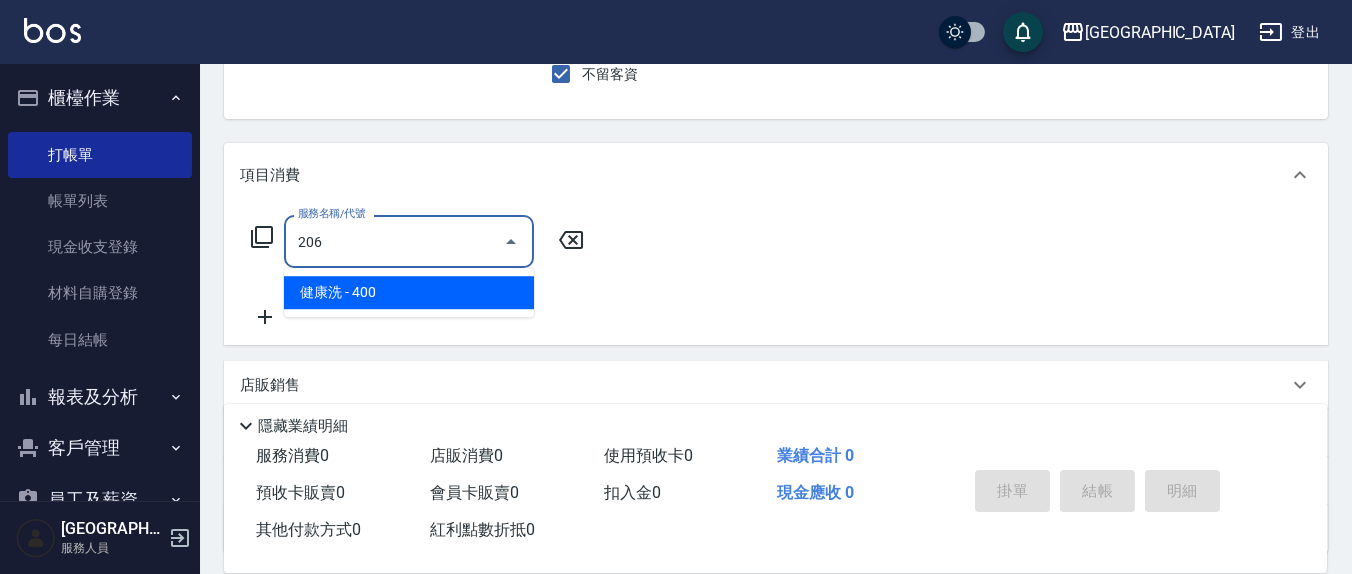 type on "健康洗(206)" 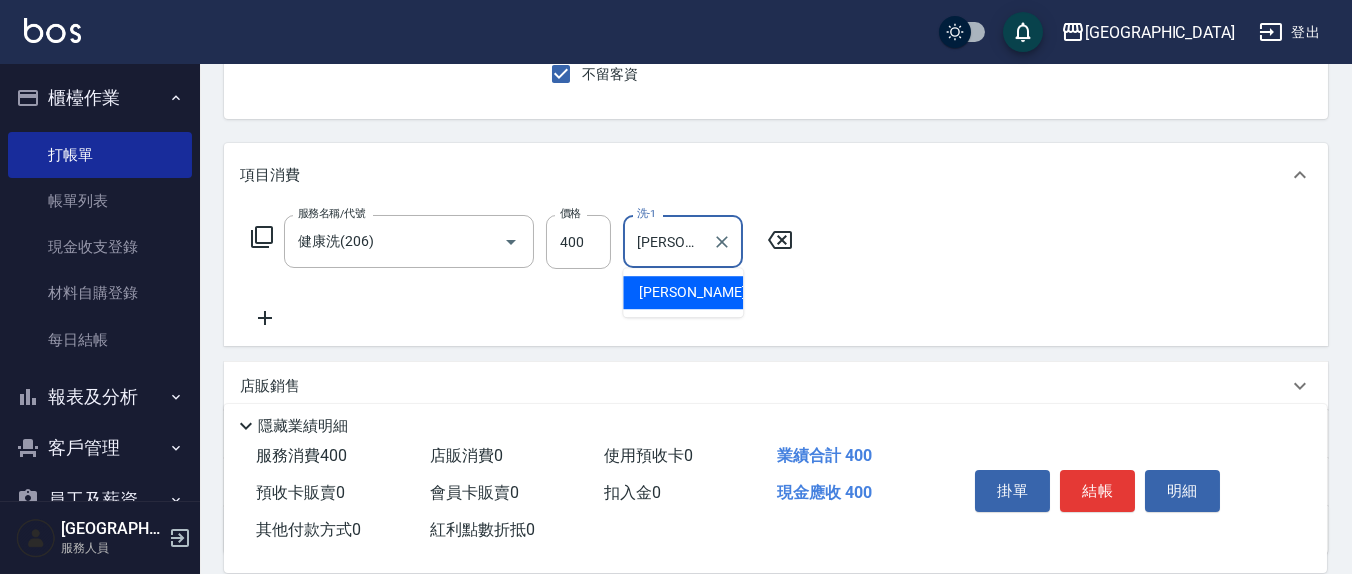 type on "鄭玉蔓-22" 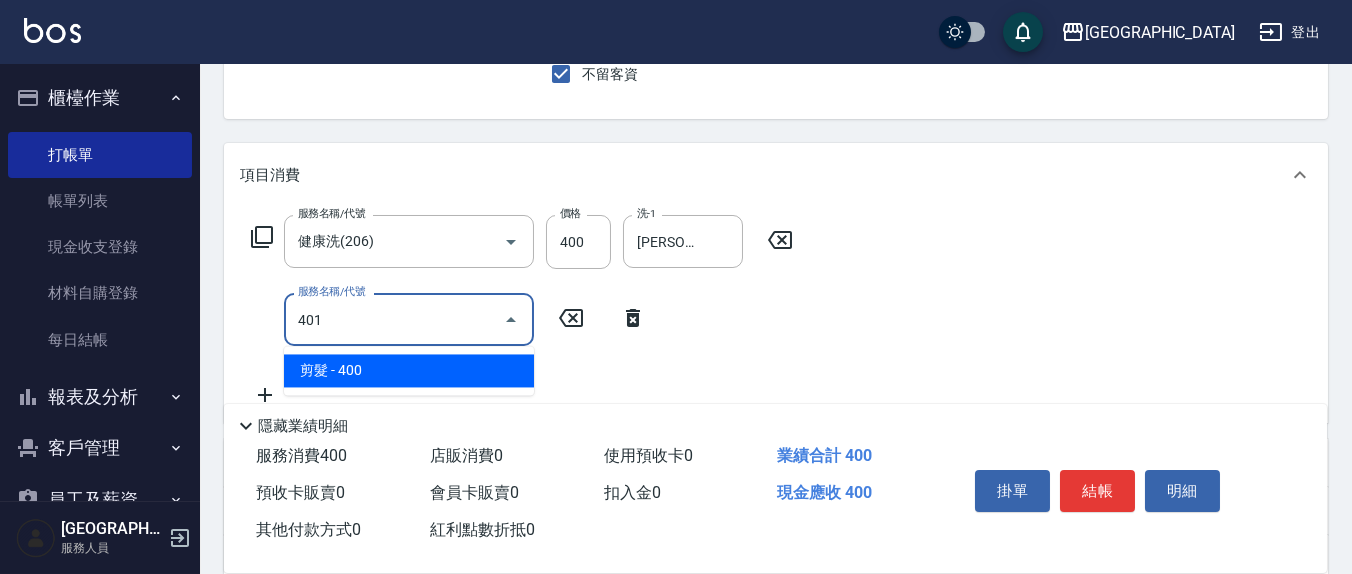type on "剪髮(401)" 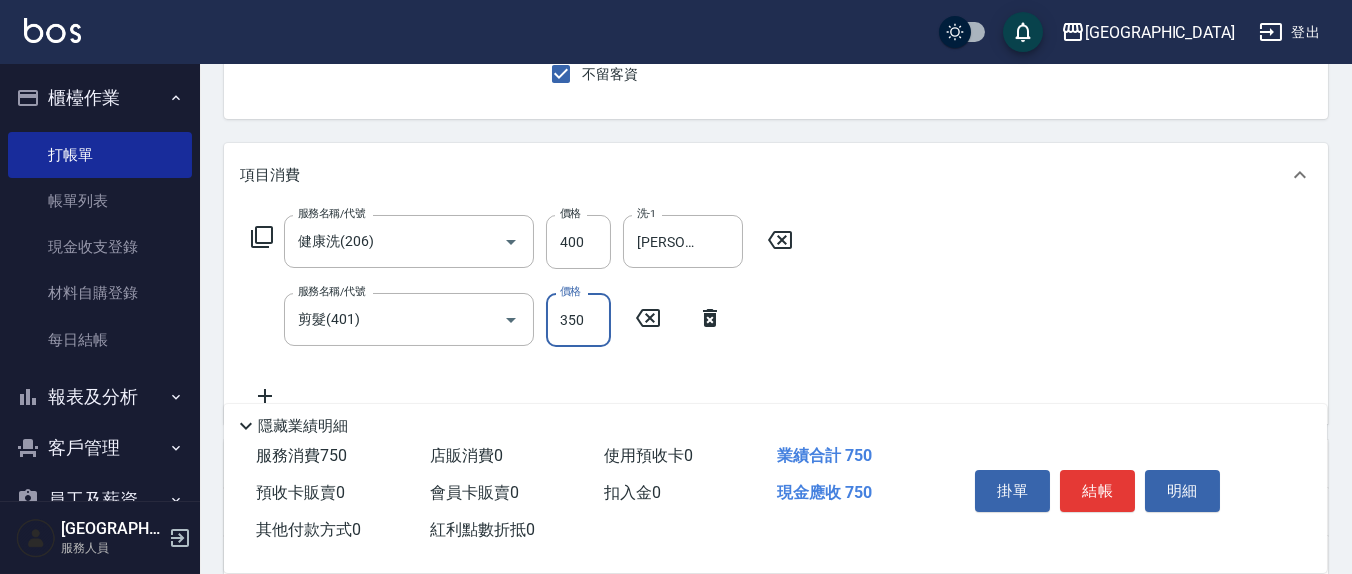 type on "350" 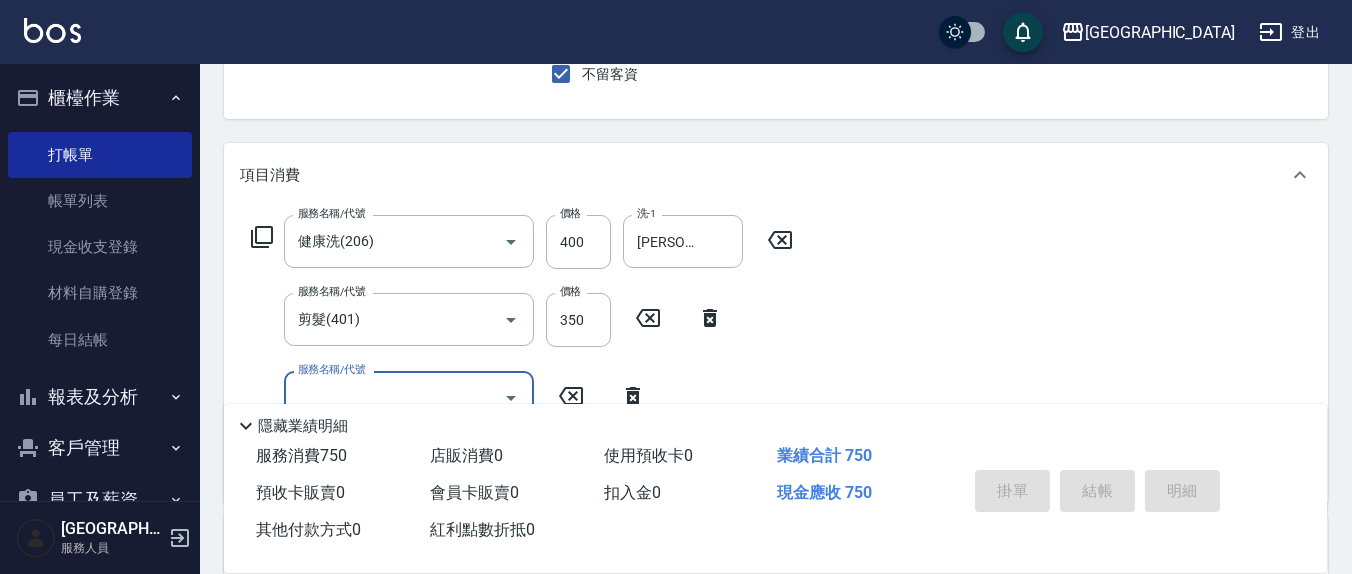 type on "2025/07/12 15:49" 